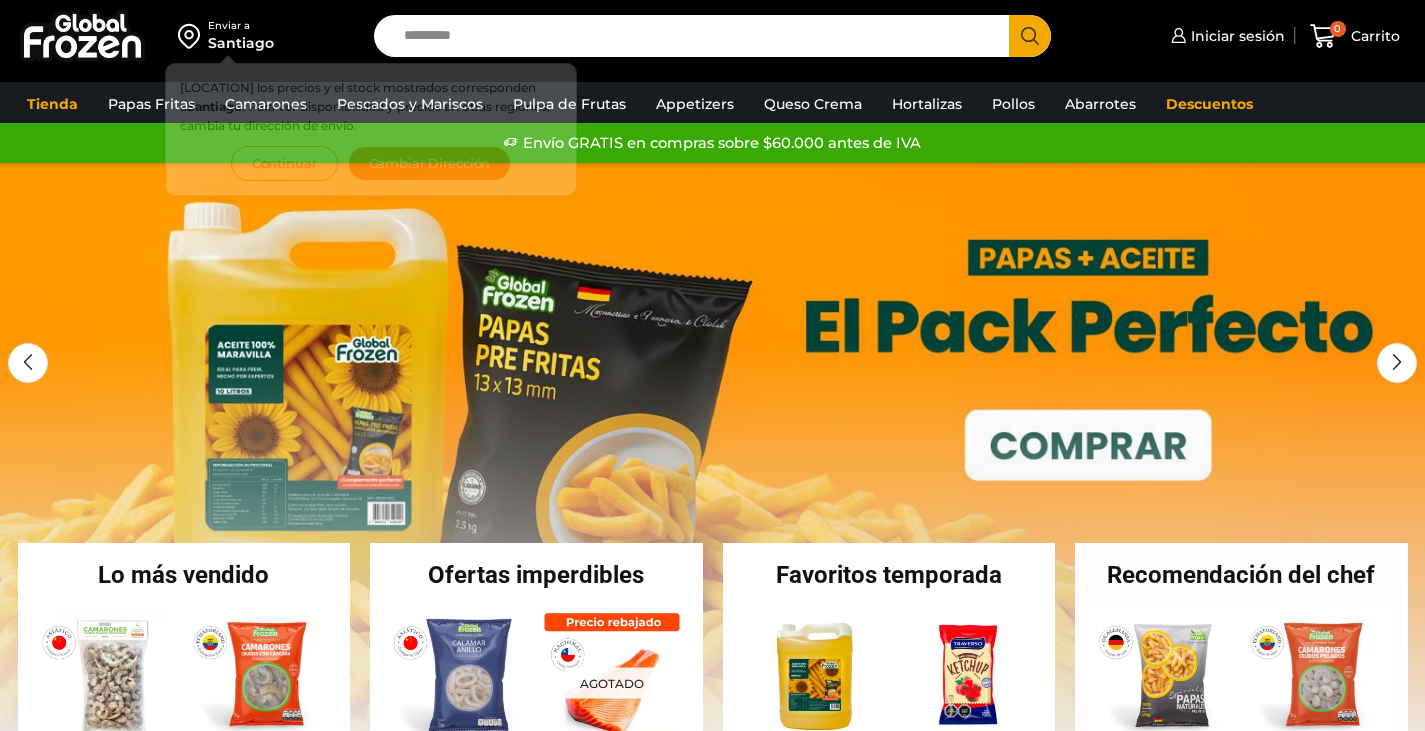 scroll, scrollTop: 0, scrollLeft: 0, axis: both 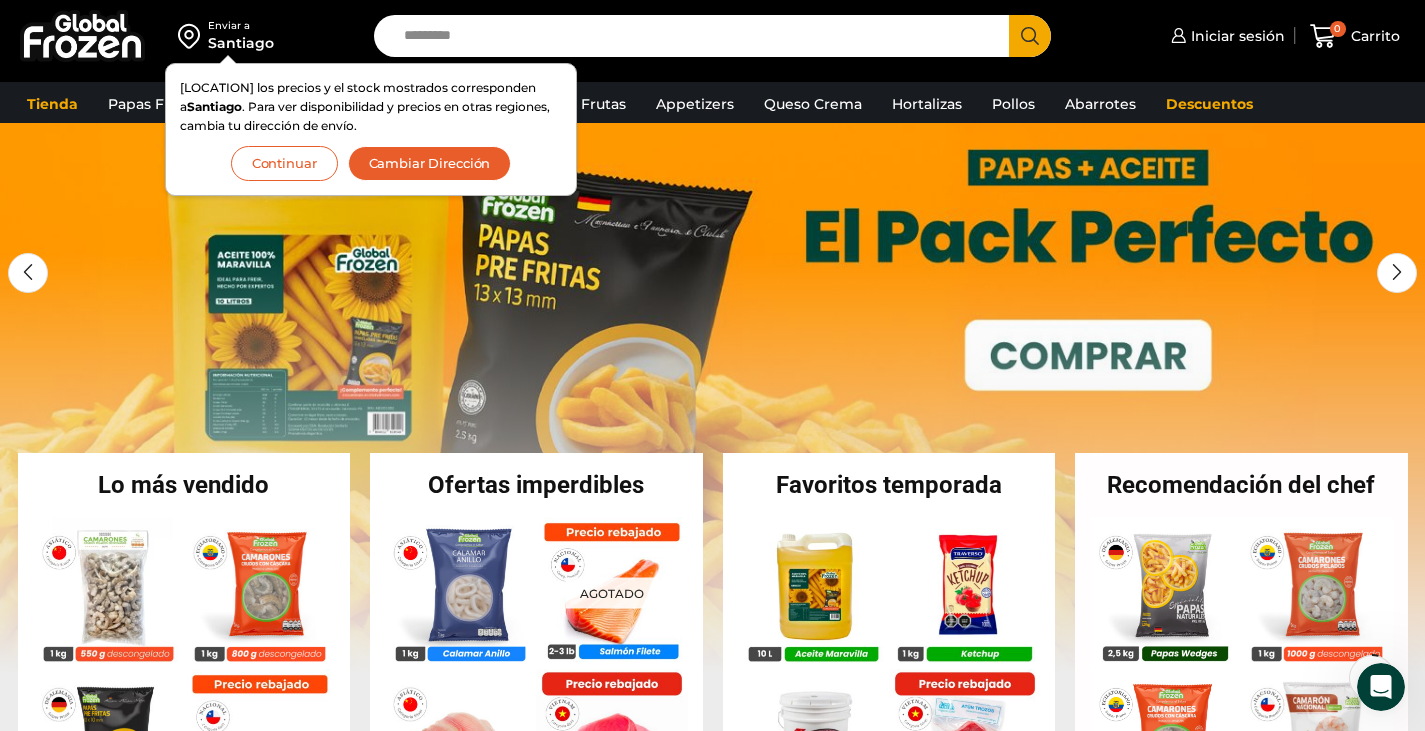 click on "Continuar" at bounding box center (284, 163) 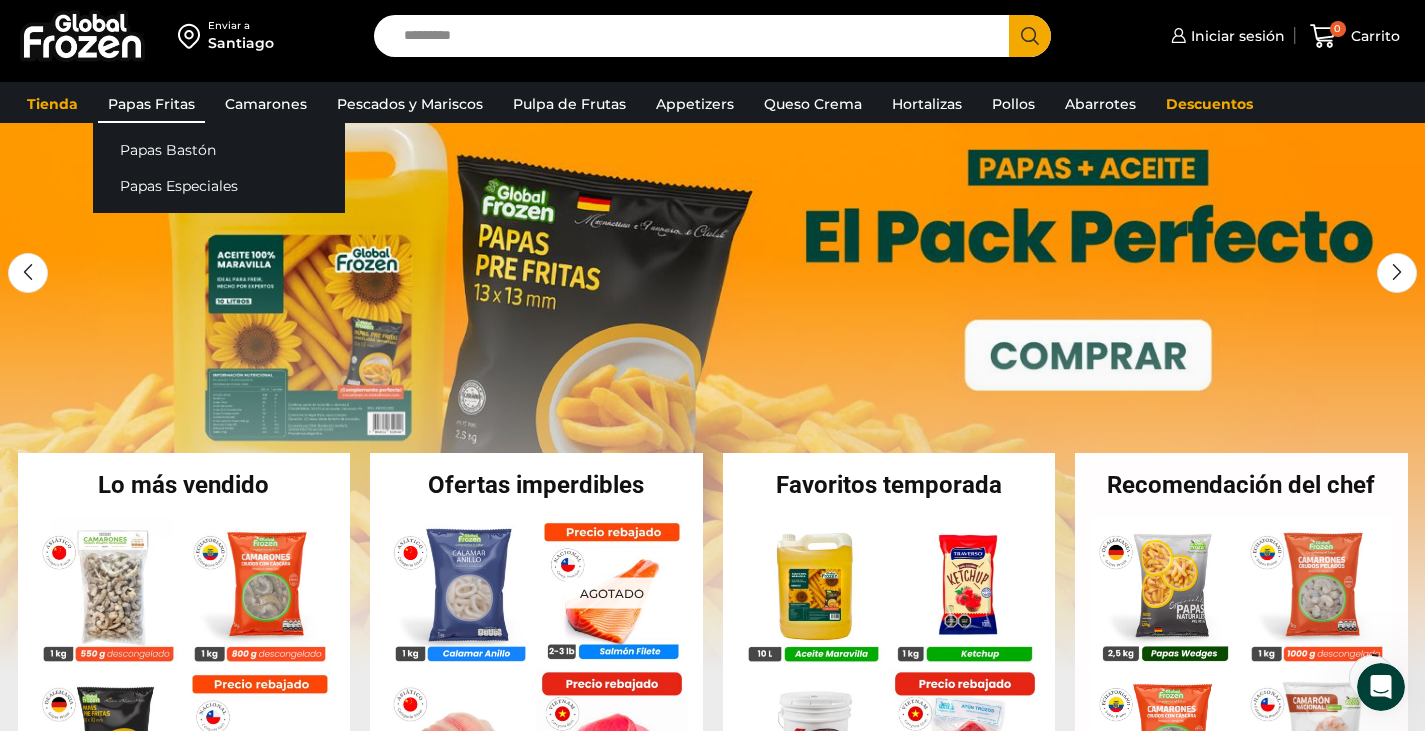 click on "Papas Fritas" at bounding box center (151, 104) 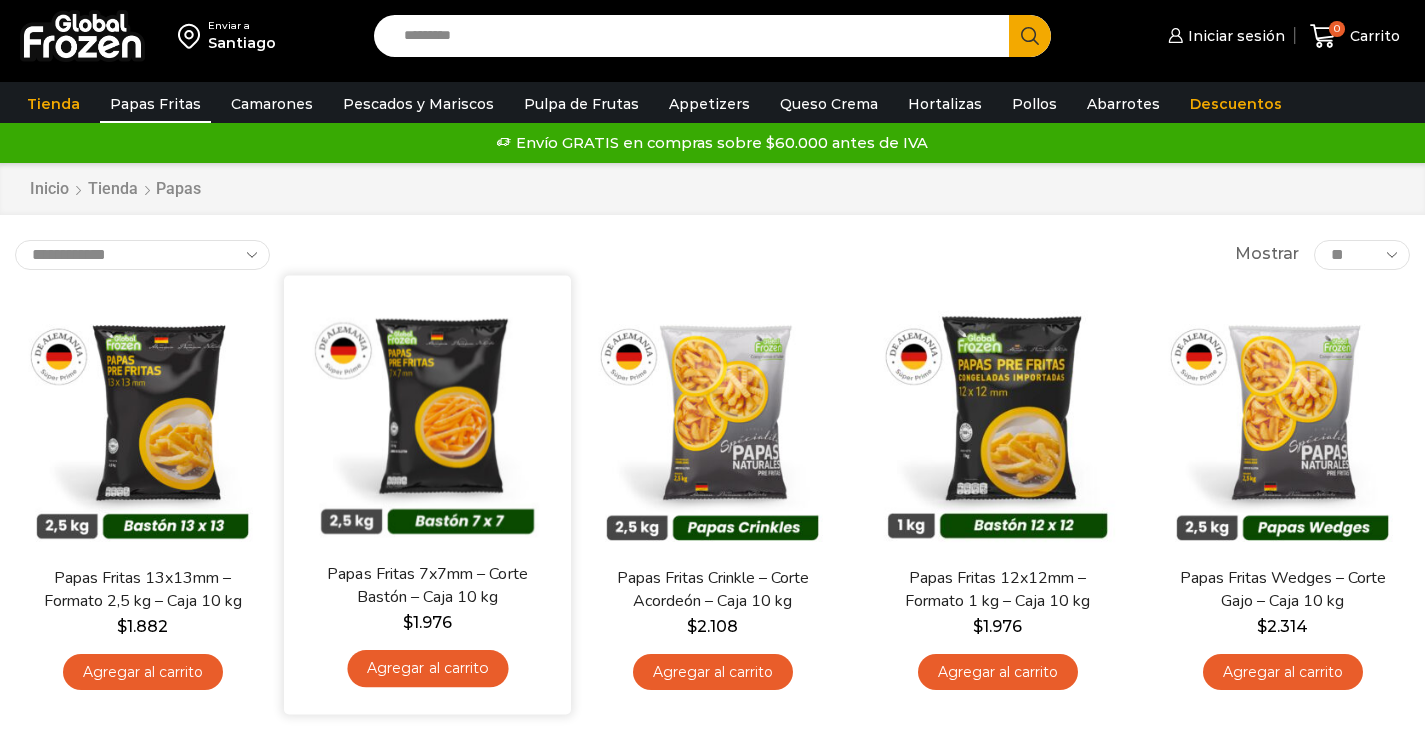 scroll, scrollTop: 0, scrollLeft: 0, axis: both 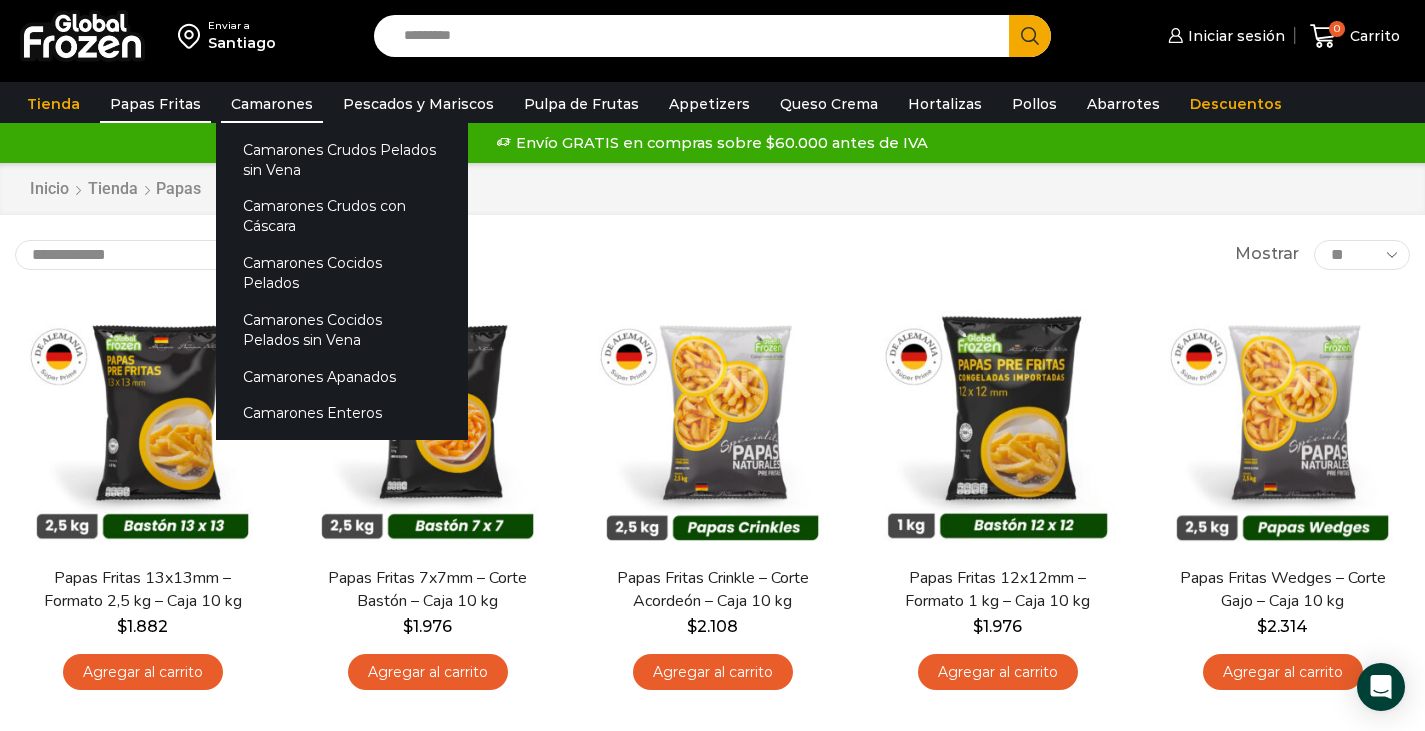 click on "Camarones" at bounding box center (272, 104) 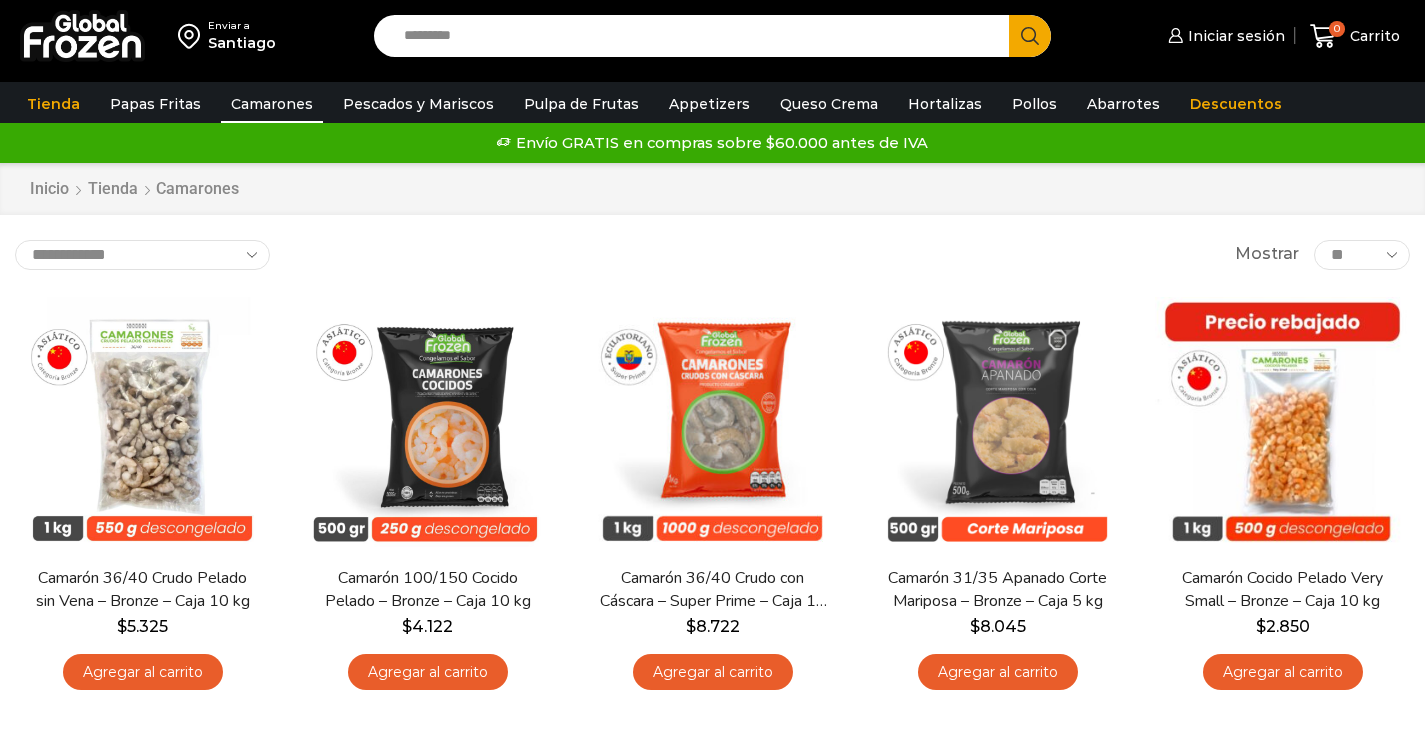 scroll, scrollTop: 0, scrollLeft: 0, axis: both 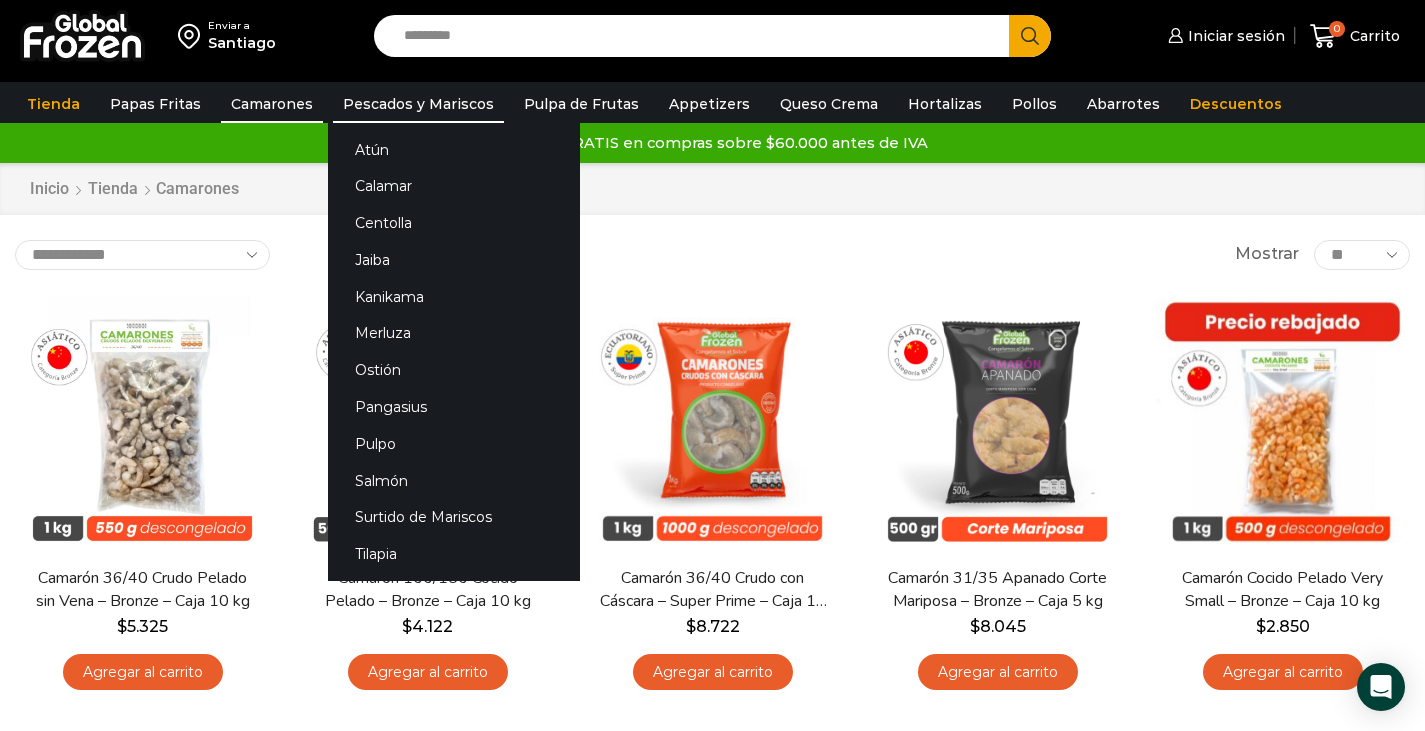 click on "Pescados y Mariscos" at bounding box center (418, 104) 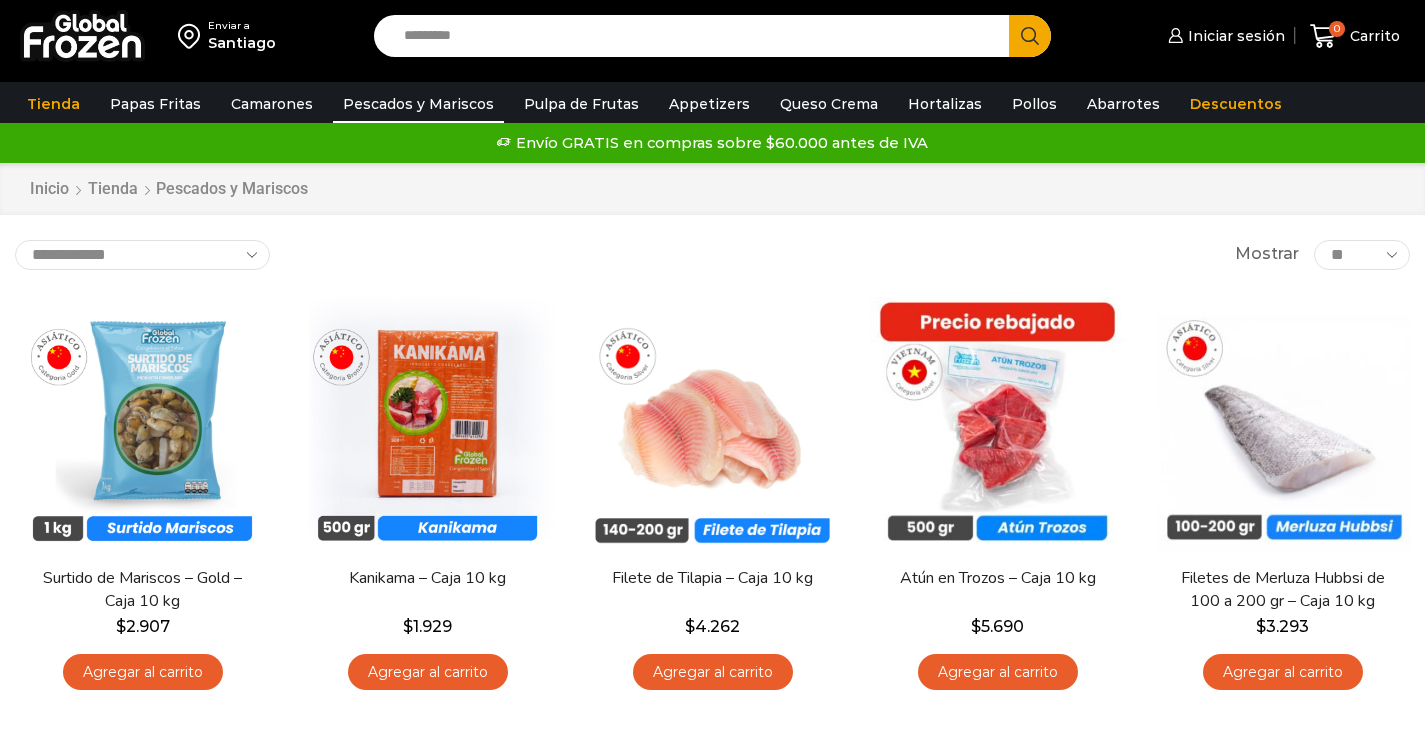 scroll, scrollTop: 0, scrollLeft: 0, axis: both 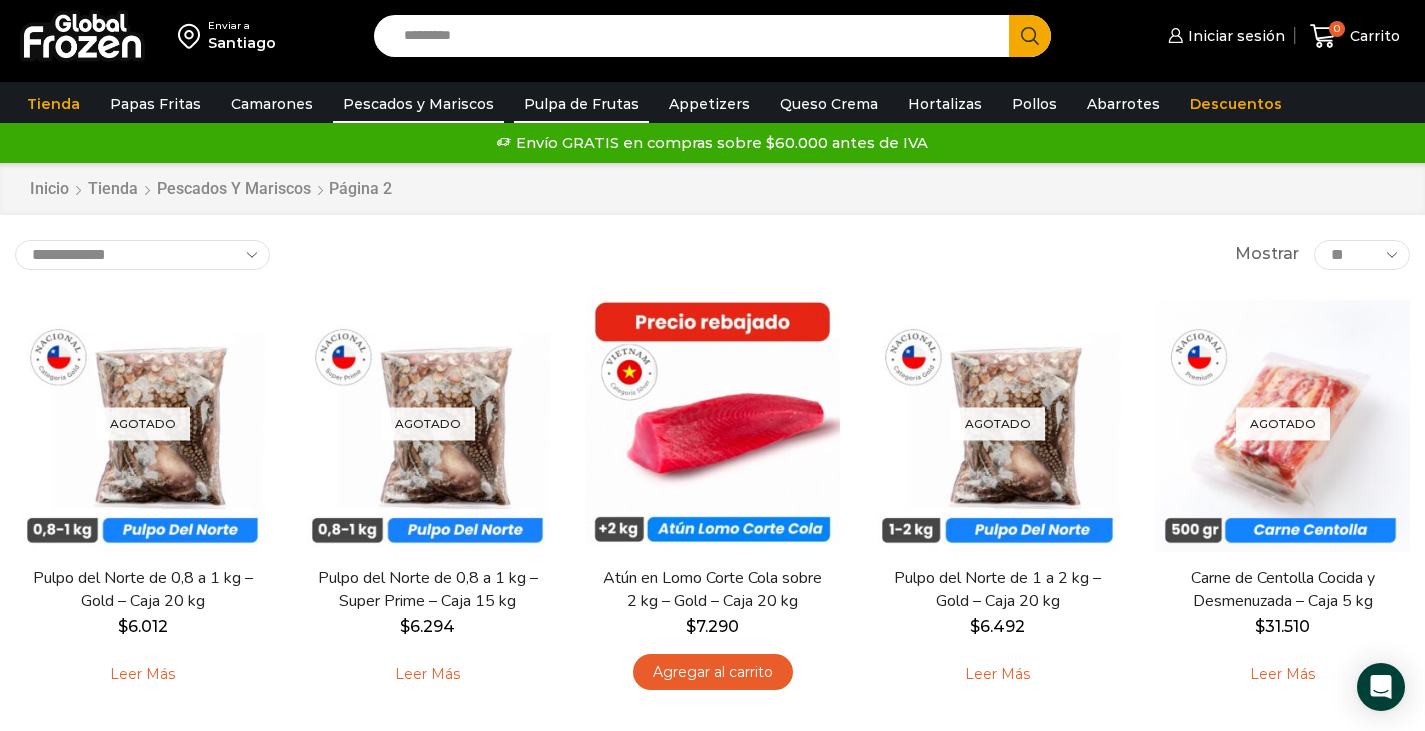 click on "Pulpa de Frutas" at bounding box center [581, 104] 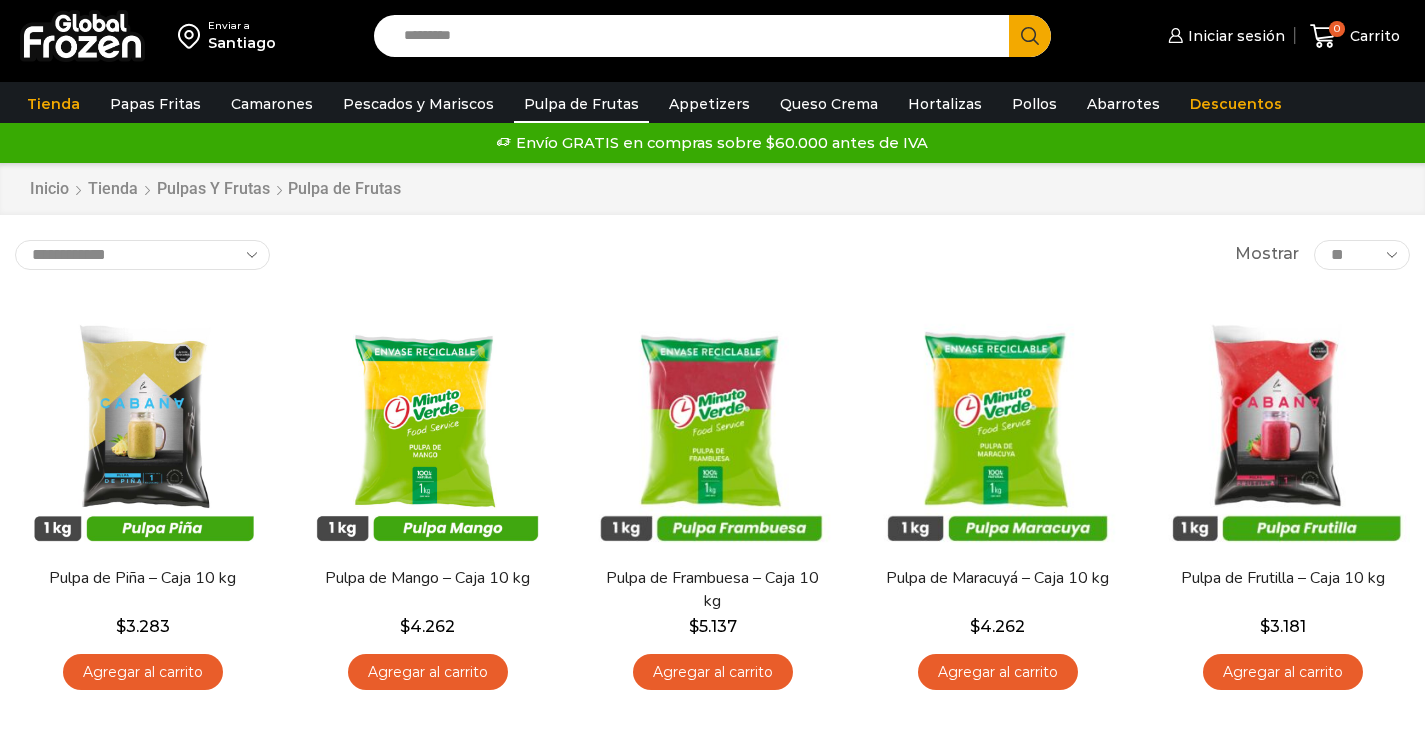 scroll, scrollTop: 0, scrollLeft: 0, axis: both 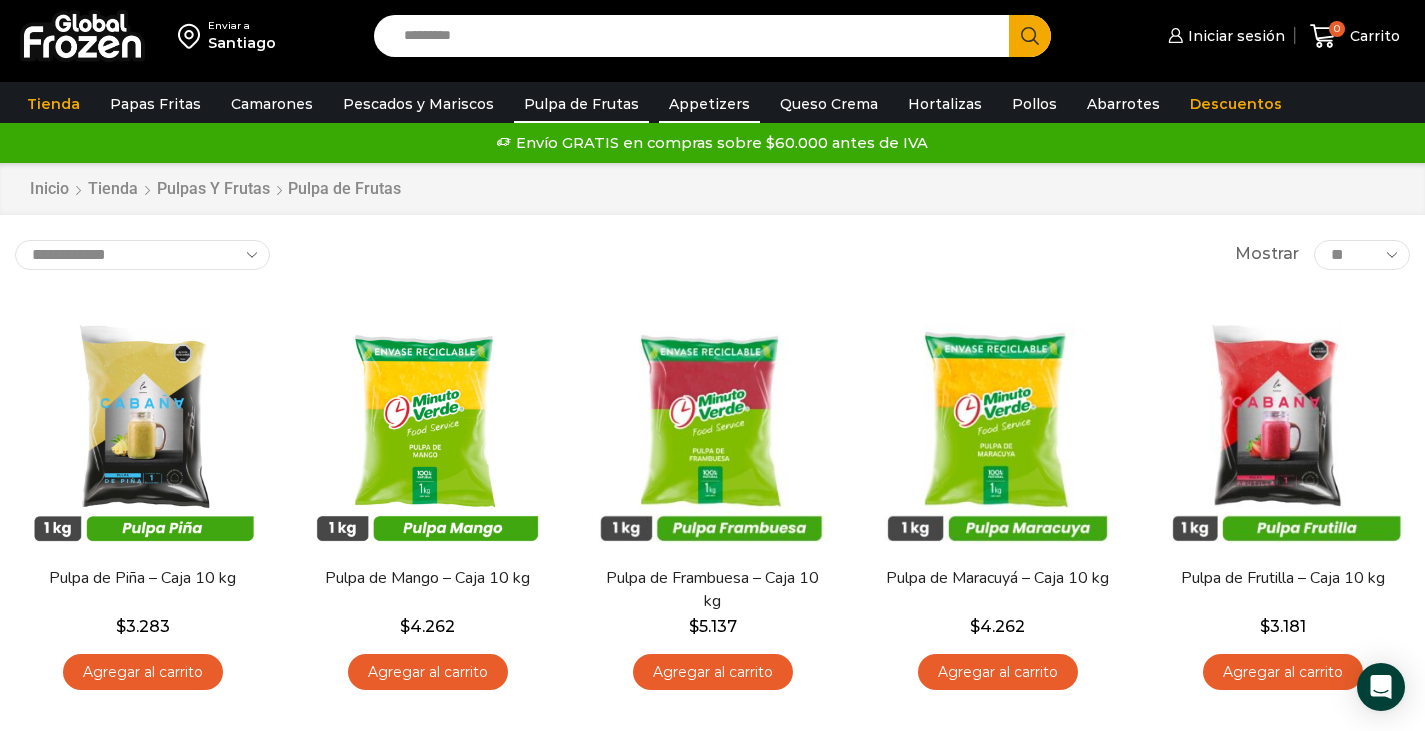 click on "Appetizers" at bounding box center [709, 104] 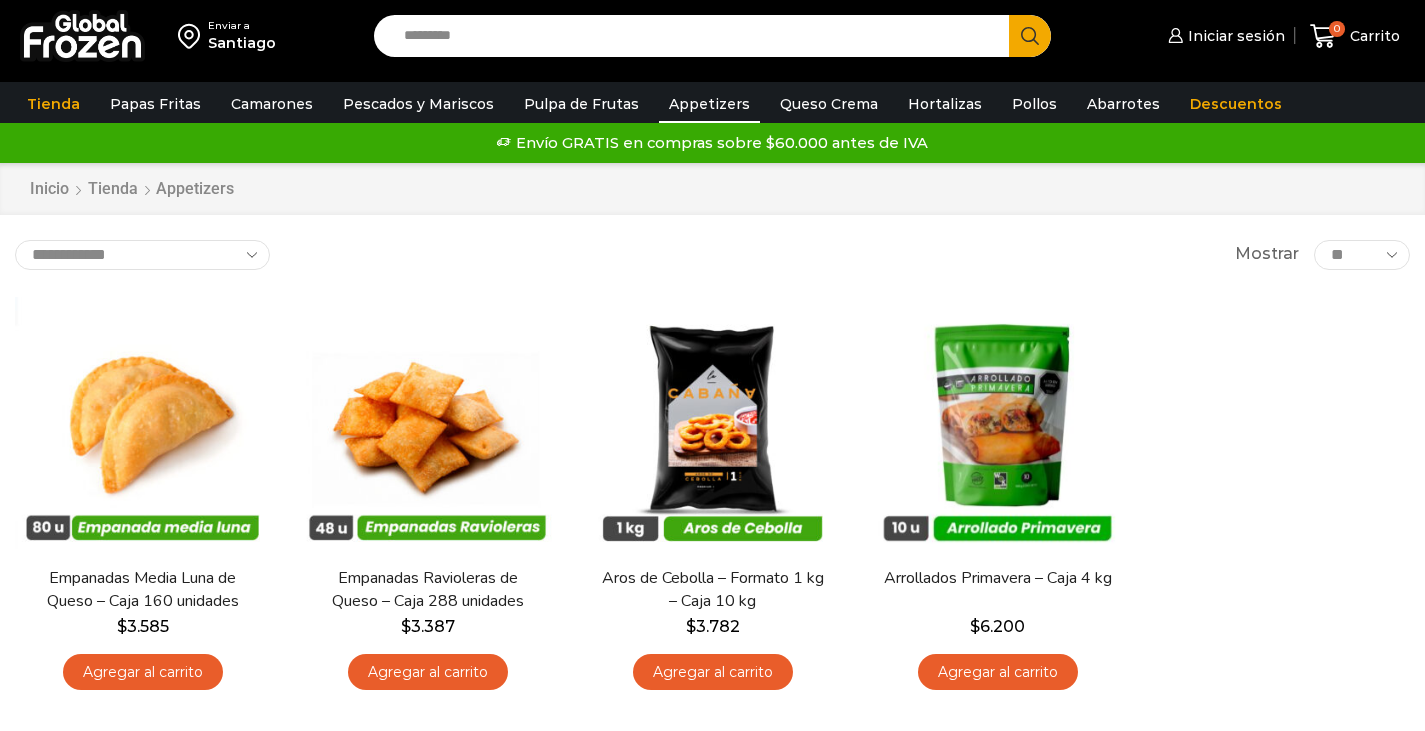 scroll, scrollTop: 0, scrollLeft: 0, axis: both 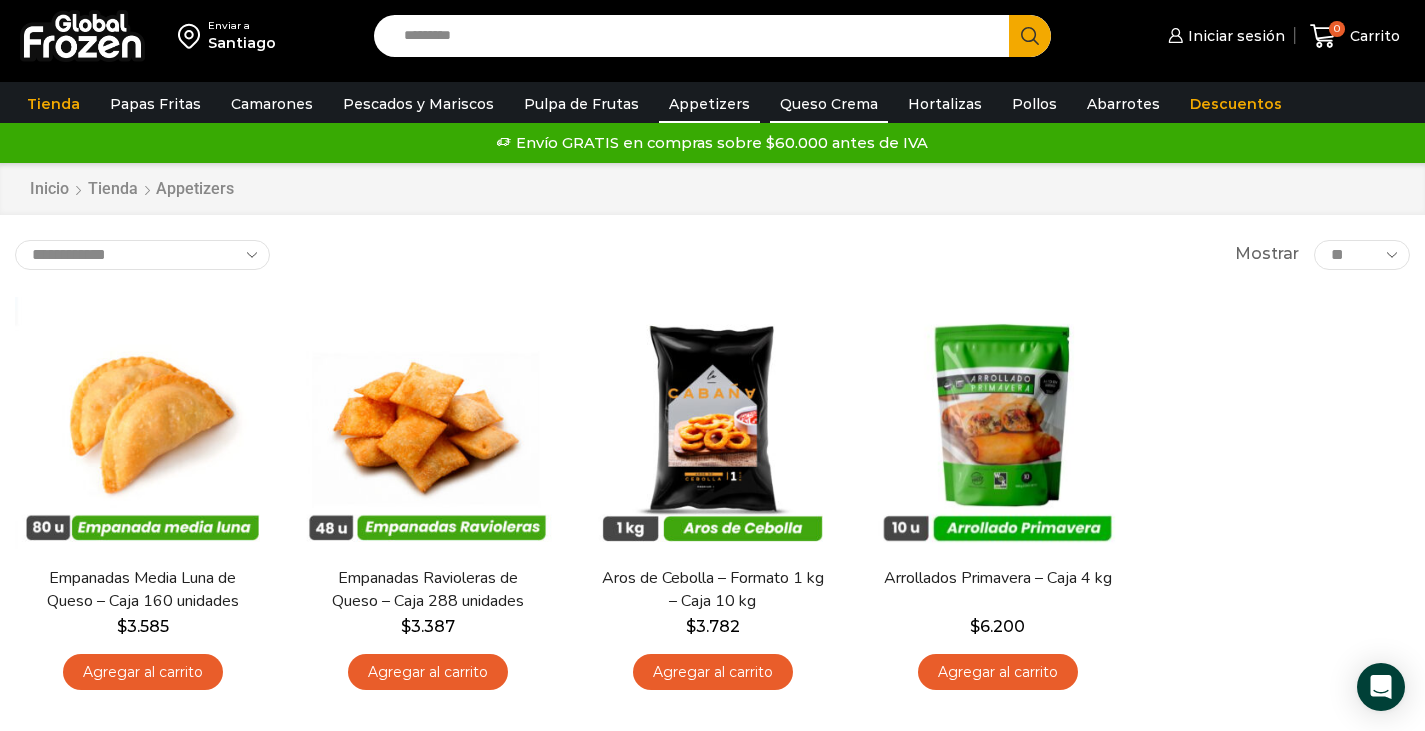 click on "Queso Crema" at bounding box center (829, 104) 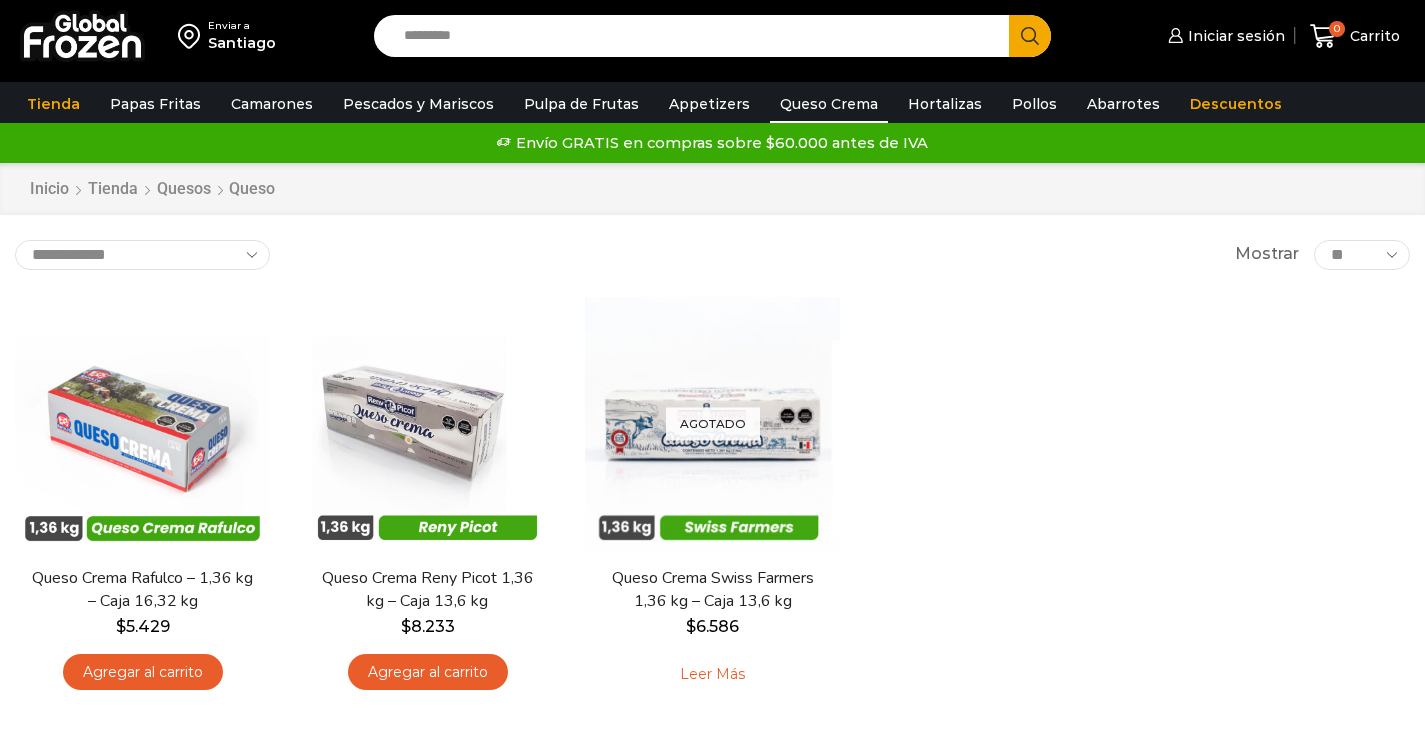 scroll, scrollTop: 0, scrollLeft: 0, axis: both 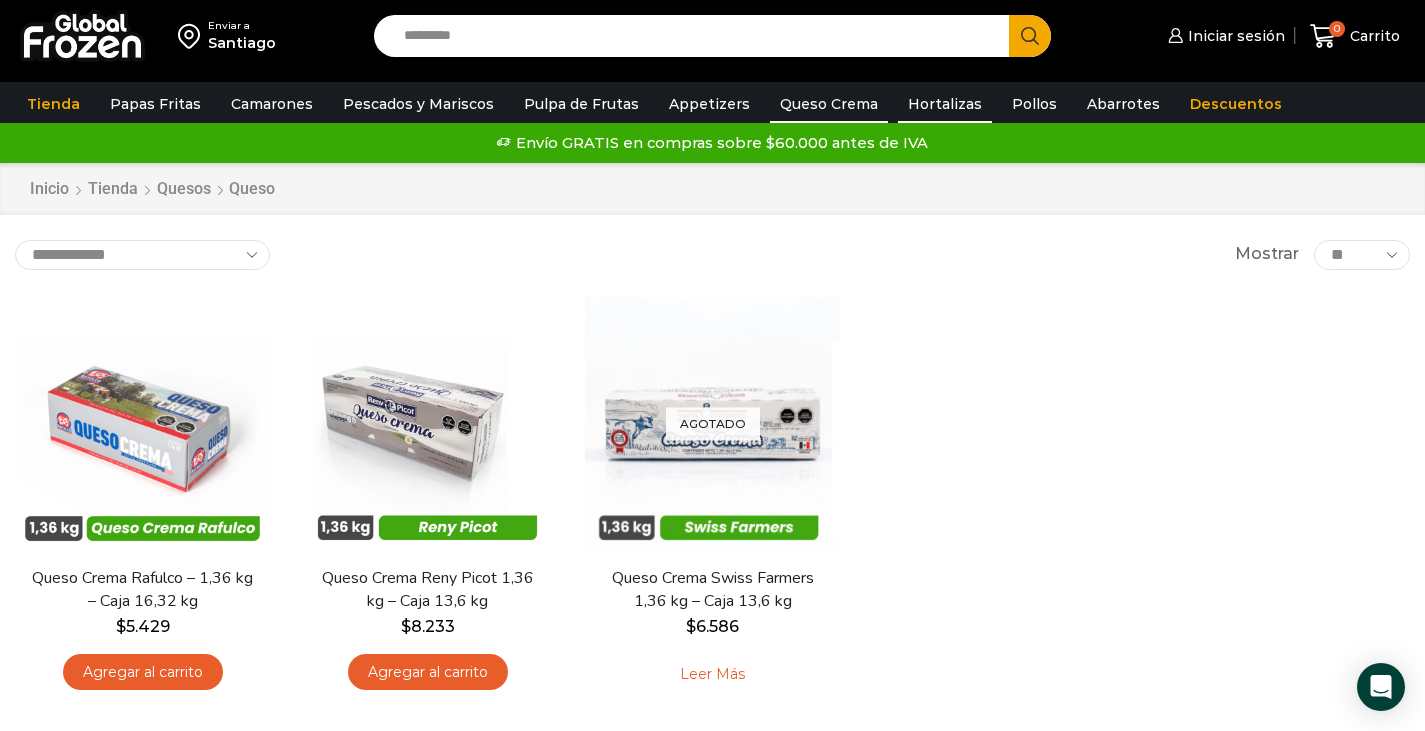 click on "Hortalizas" at bounding box center [945, 104] 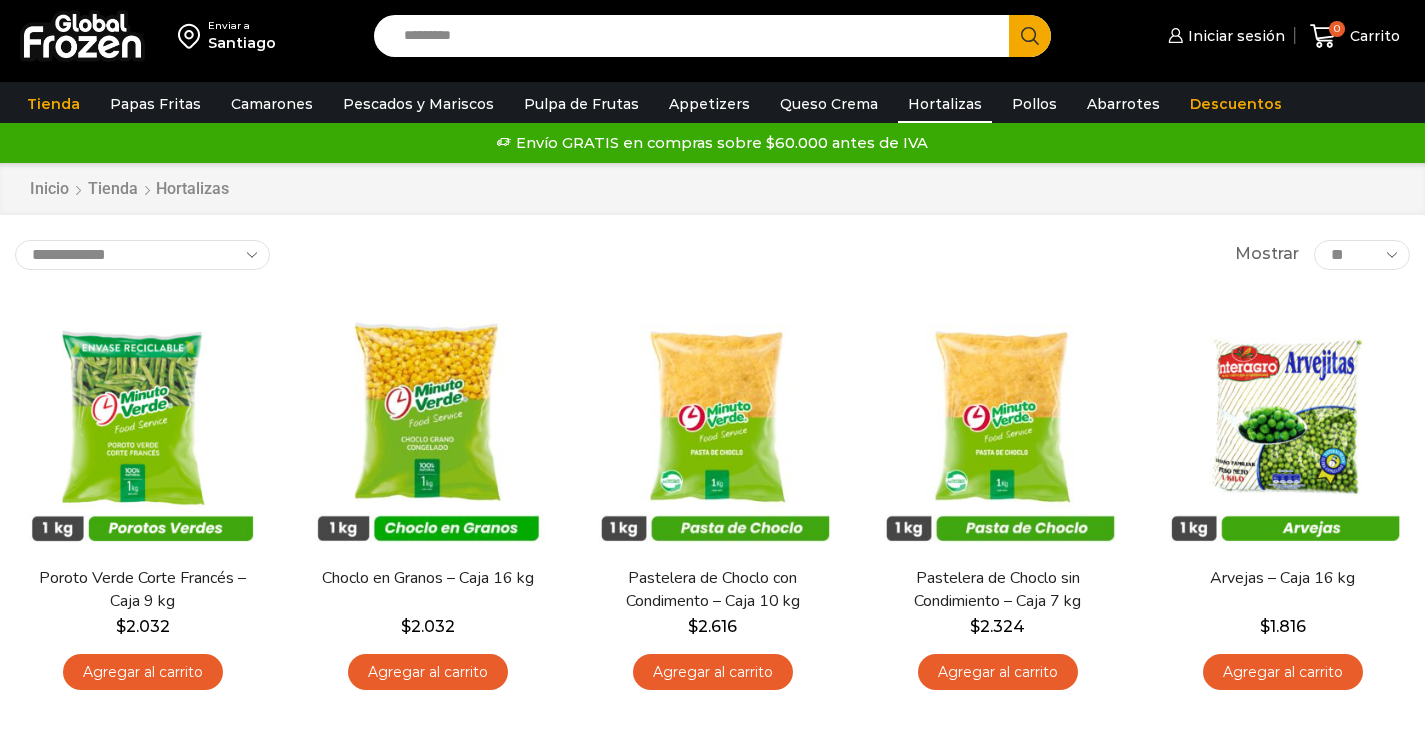 scroll, scrollTop: 0, scrollLeft: 0, axis: both 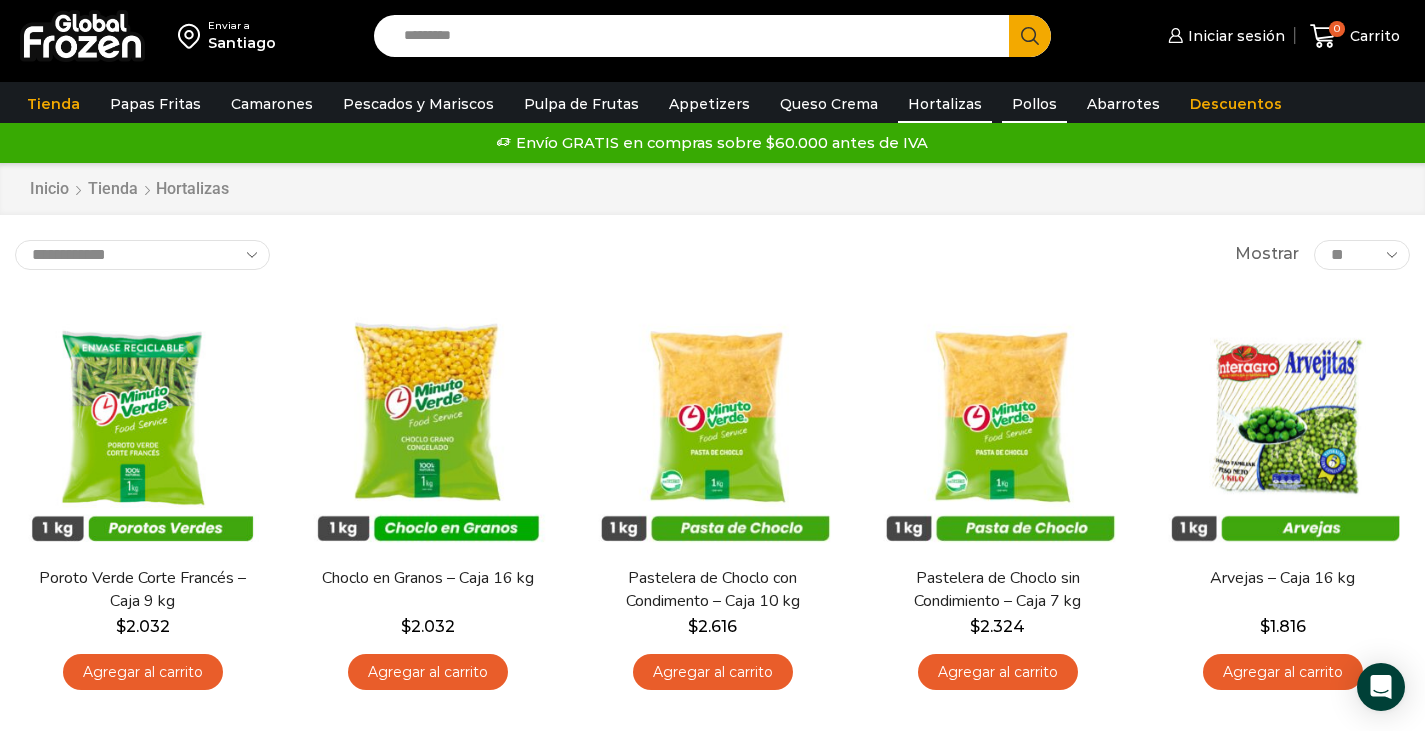 click on "Pollos" at bounding box center (1034, 104) 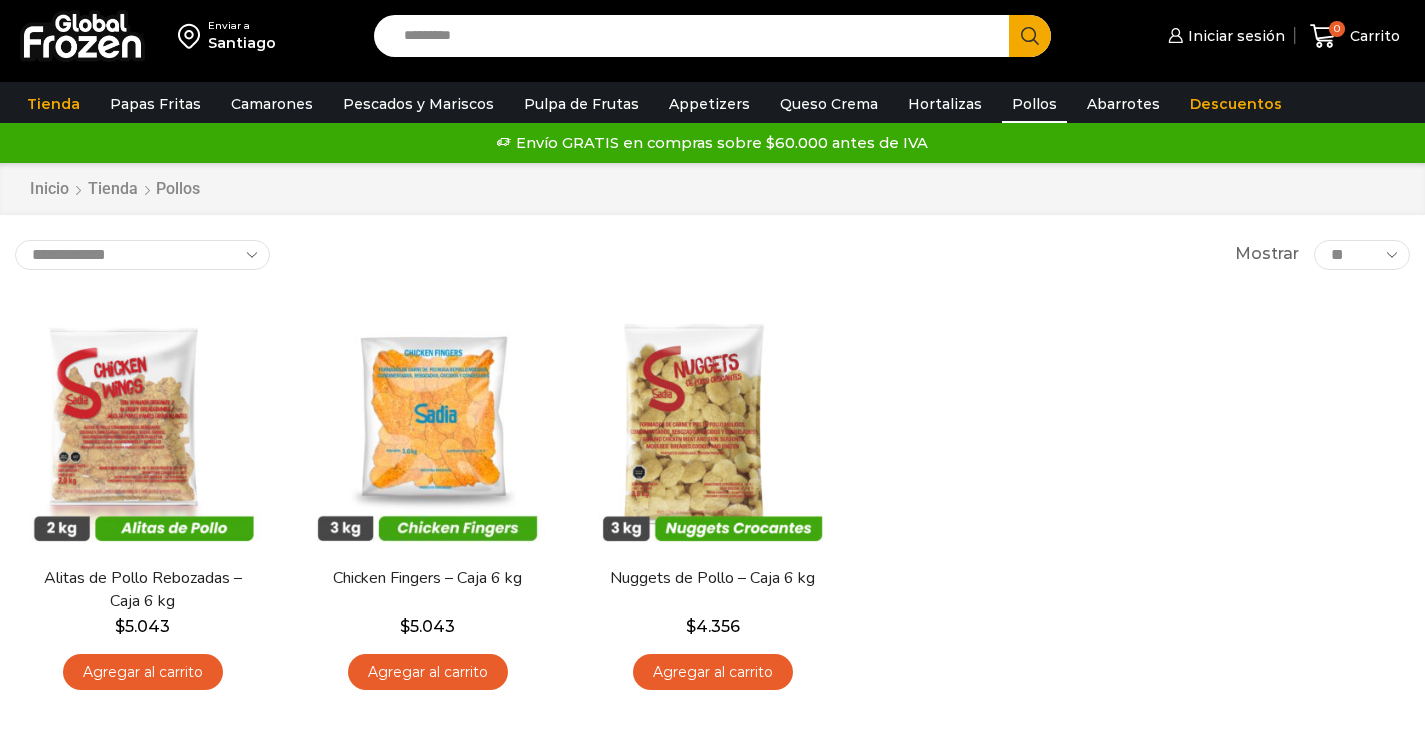 scroll, scrollTop: 0, scrollLeft: 0, axis: both 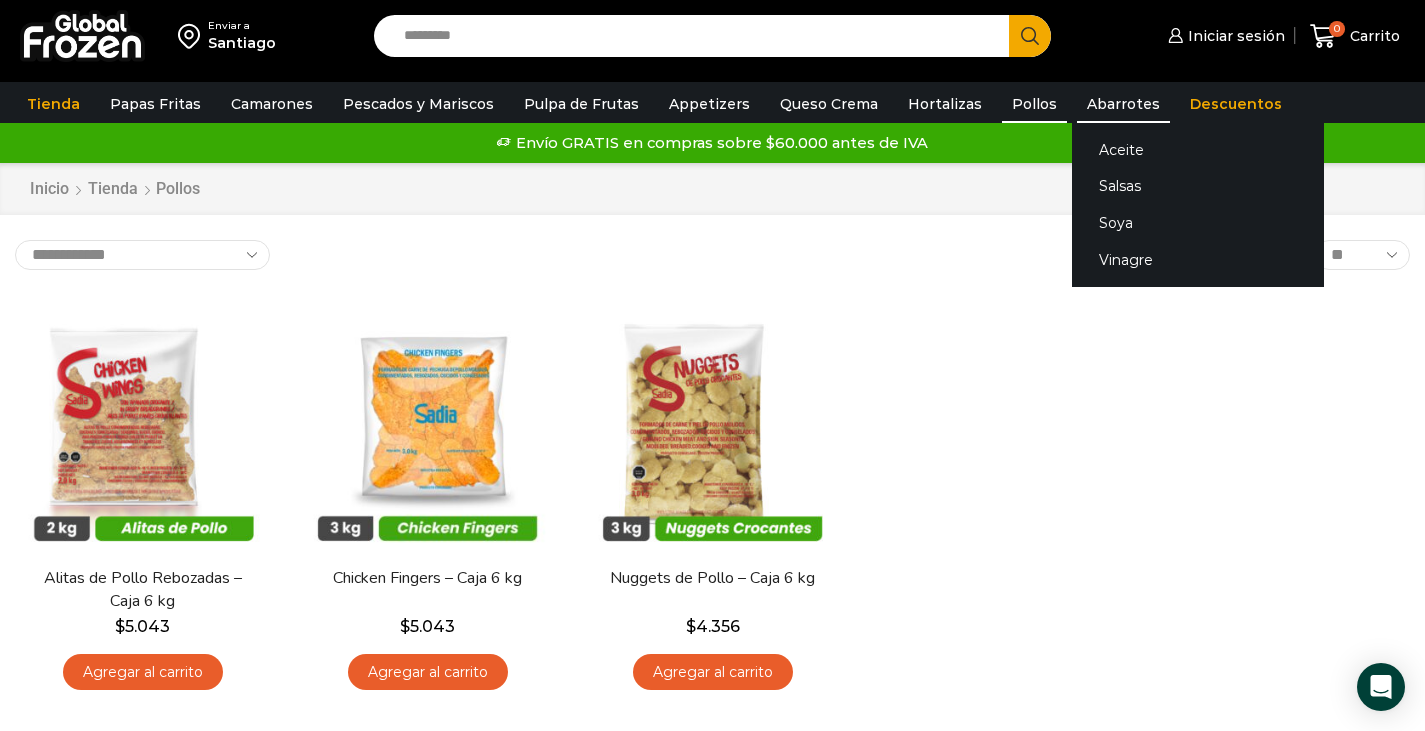 click on "Abarrotes" at bounding box center (1123, 104) 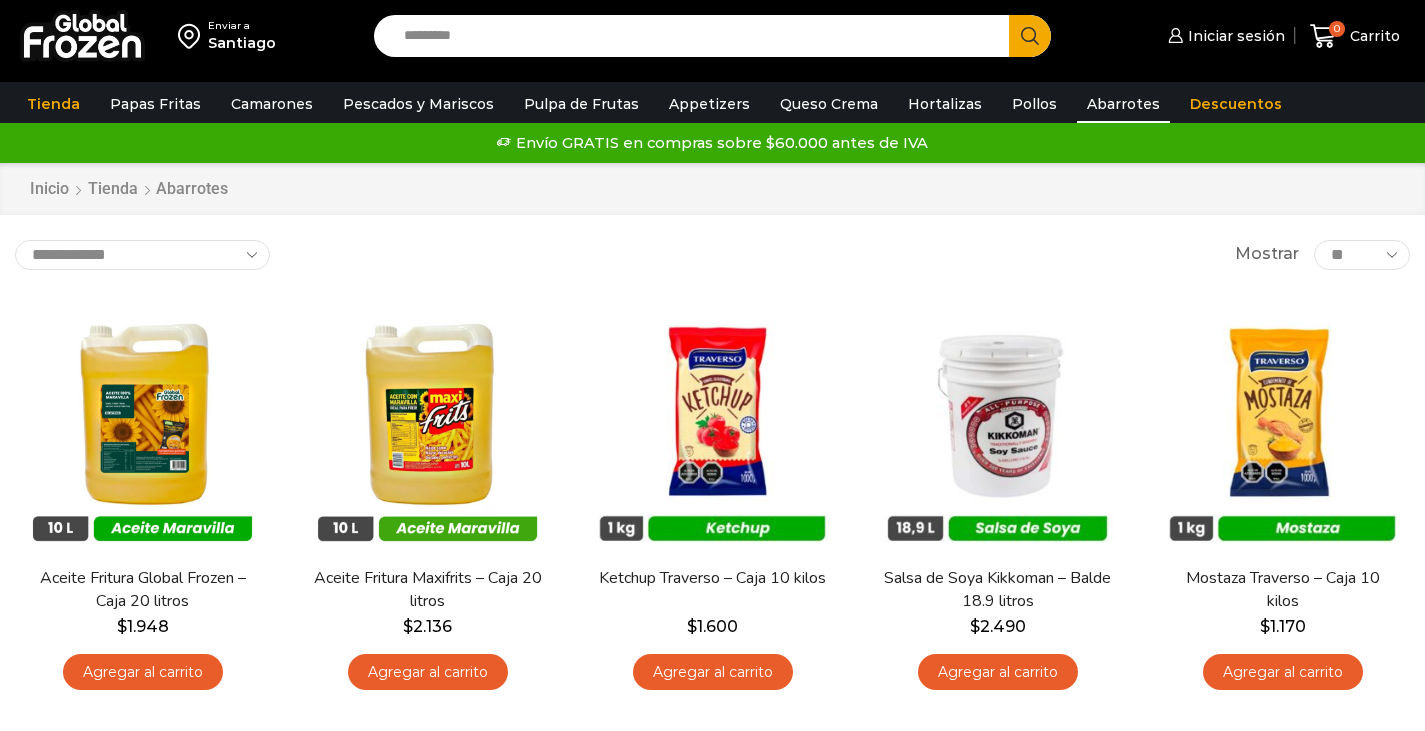 scroll, scrollTop: 0, scrollLeft: 0, axis: both 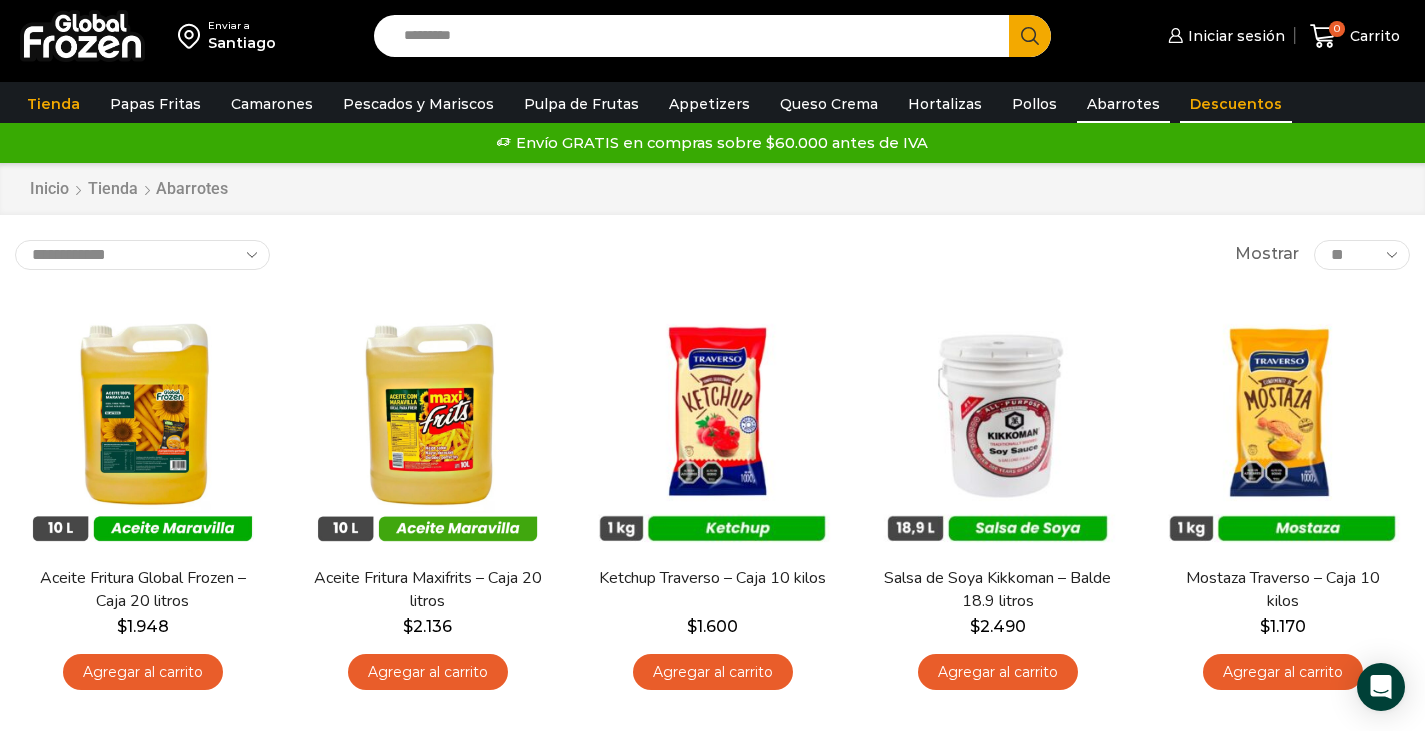 click on "Descuentos" at bounding box center [1236, 104] 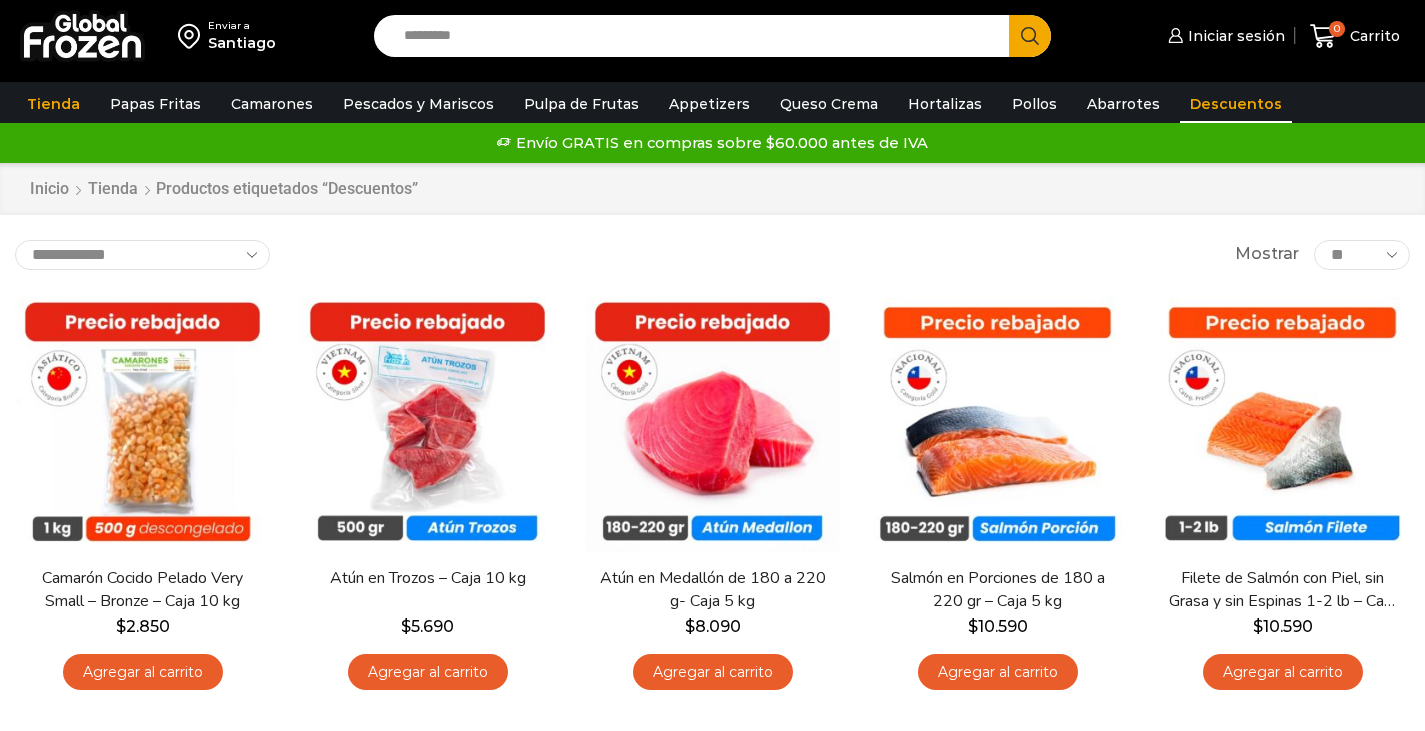 scroll, scrollTop: 0, scrollLeft: 0, axis: both 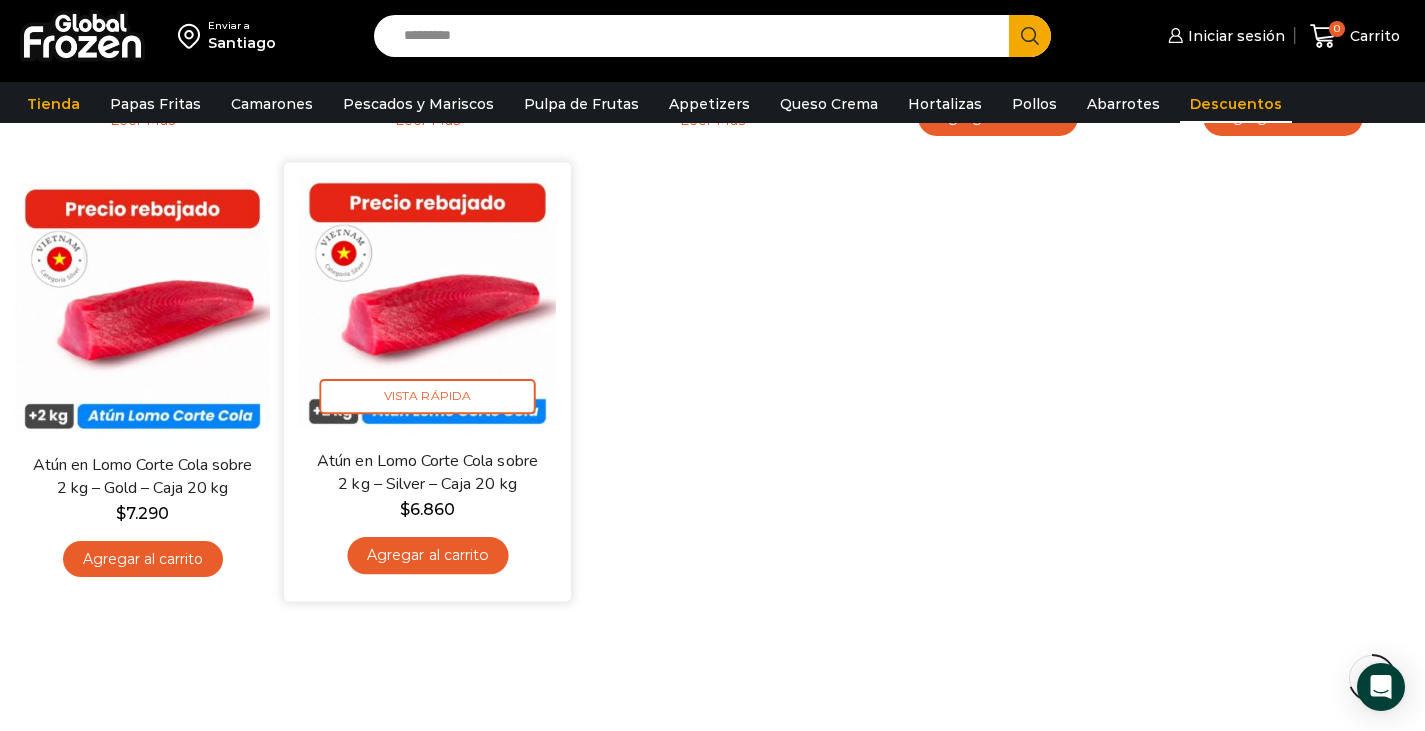 click at bounding box center [427, 305] 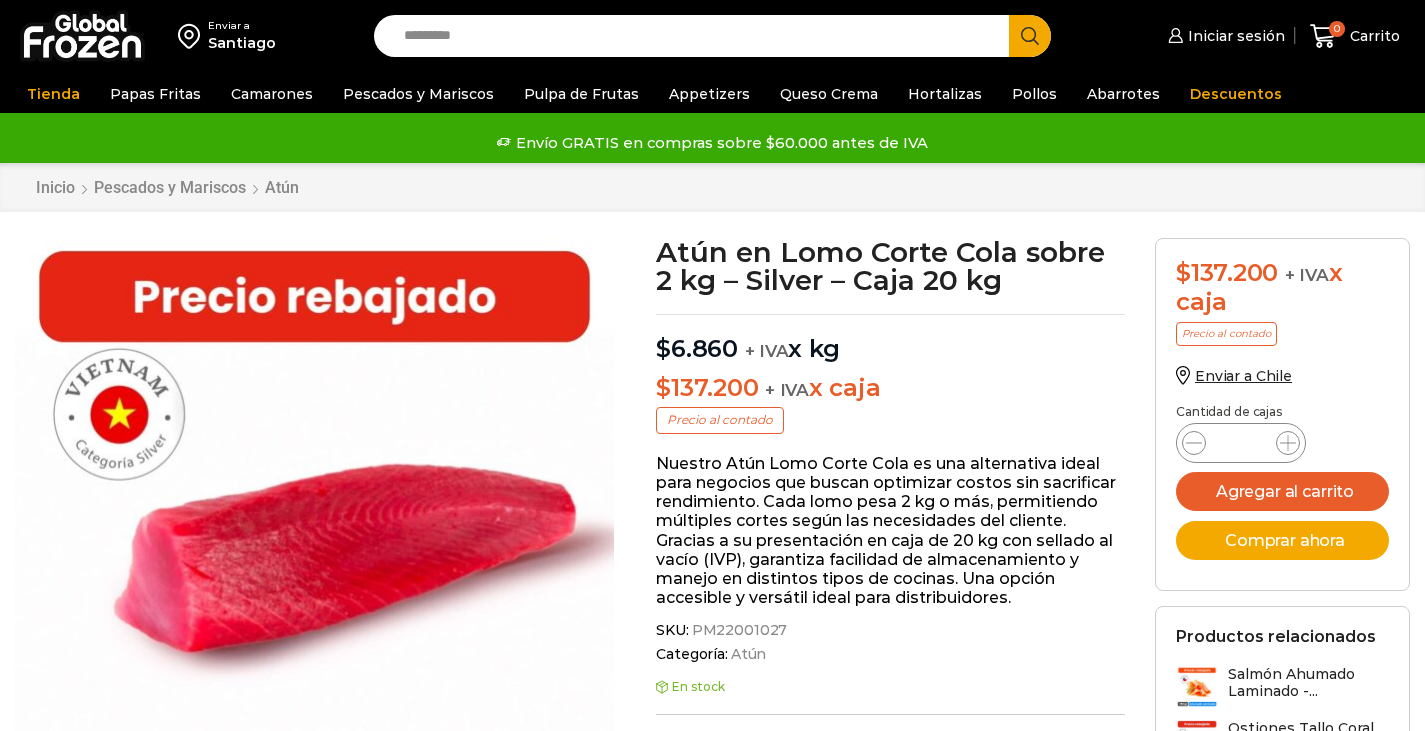 scroll, scrollTop: 0, scrollLeft: 0, axis: both 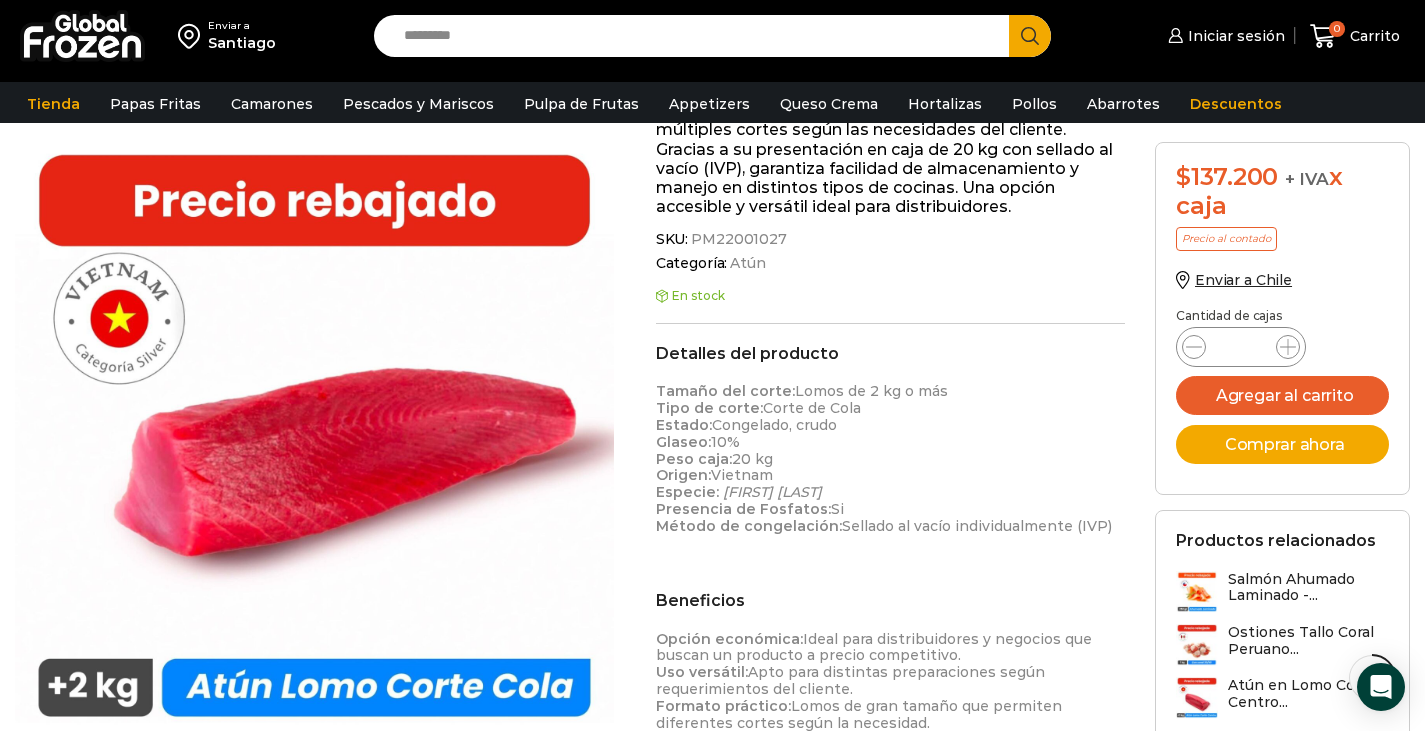 drag, startPoint x: 759, startPoint y: 441, endPoint x: 710, endPoint y: 437, distance: 49.162994 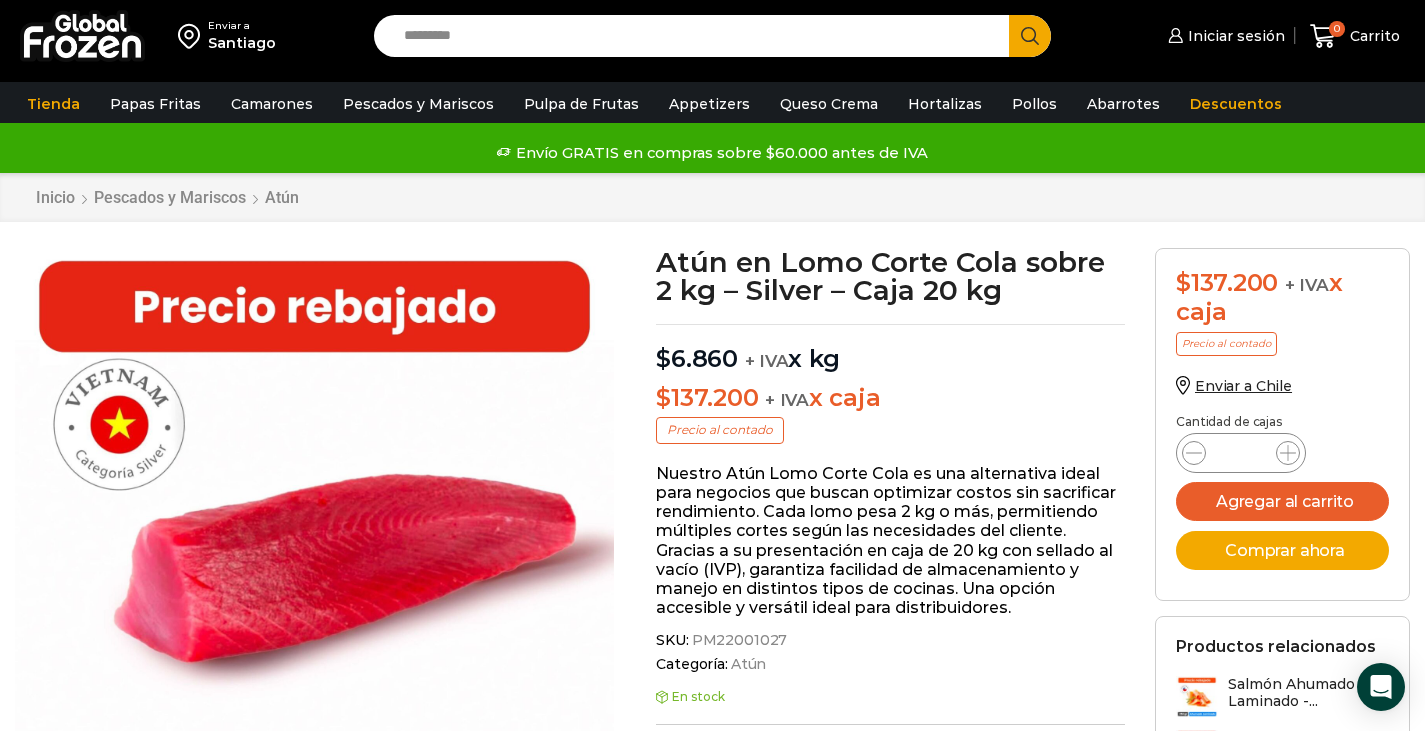 scroll, scrollTop: 0, scrollLeft: 0, axis: both 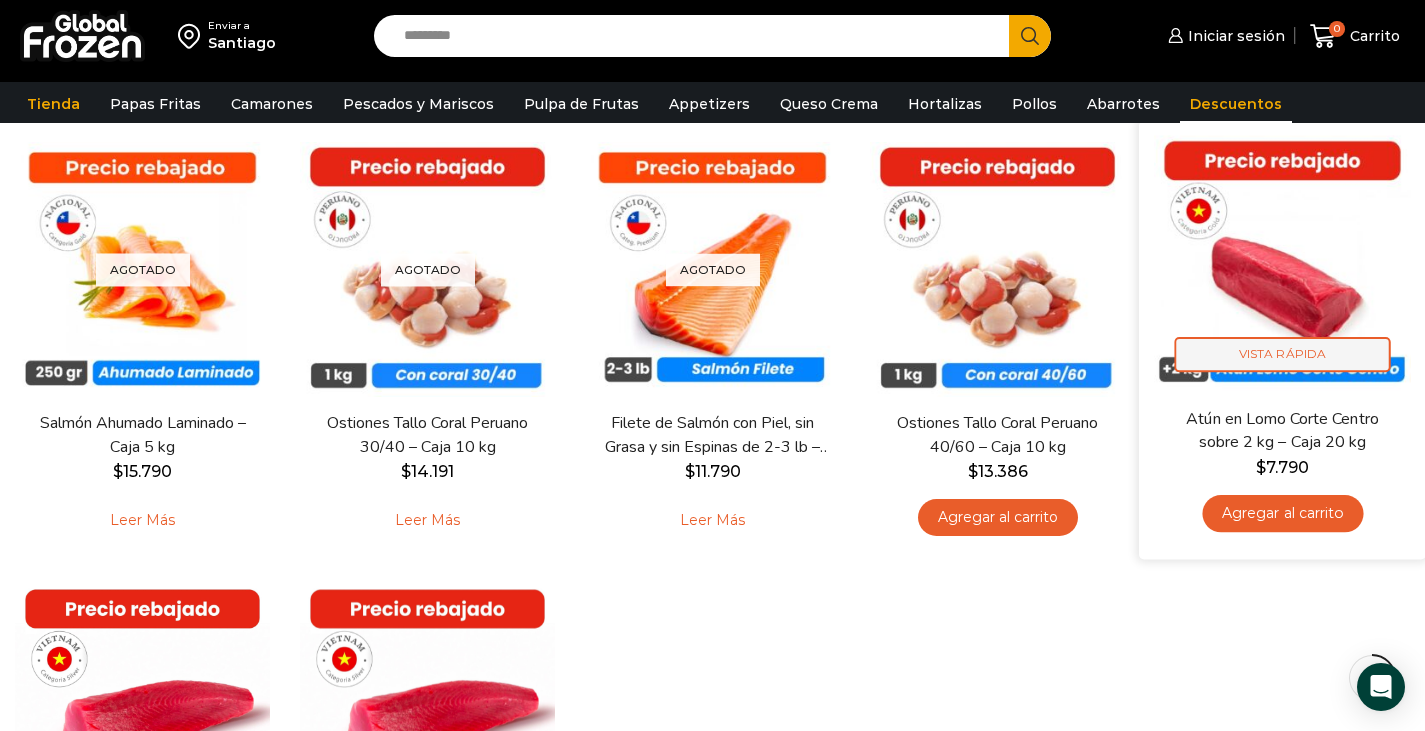 click on "Vista Rápida" at bounding box center (1283, 354) 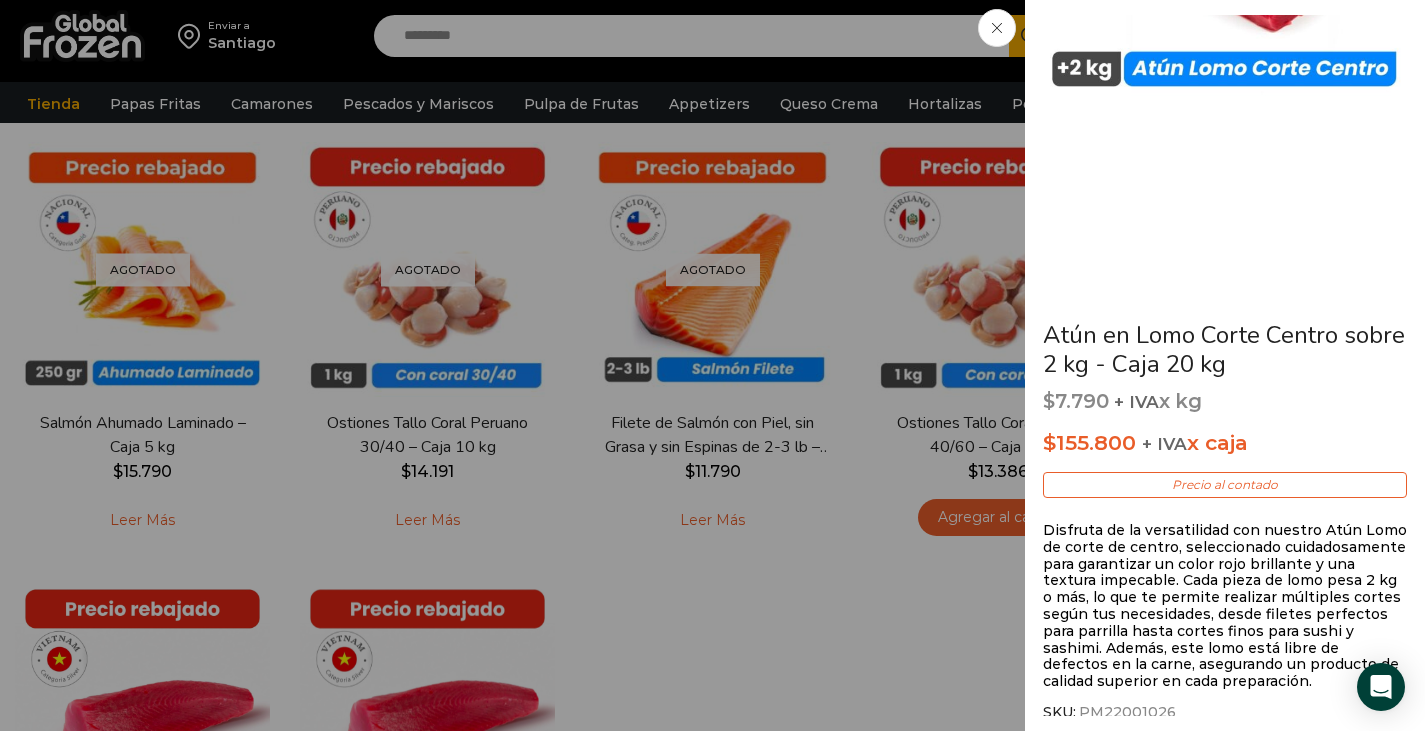 scroll, scrollTop: 269, scrollLeft: 0, axis: vertical 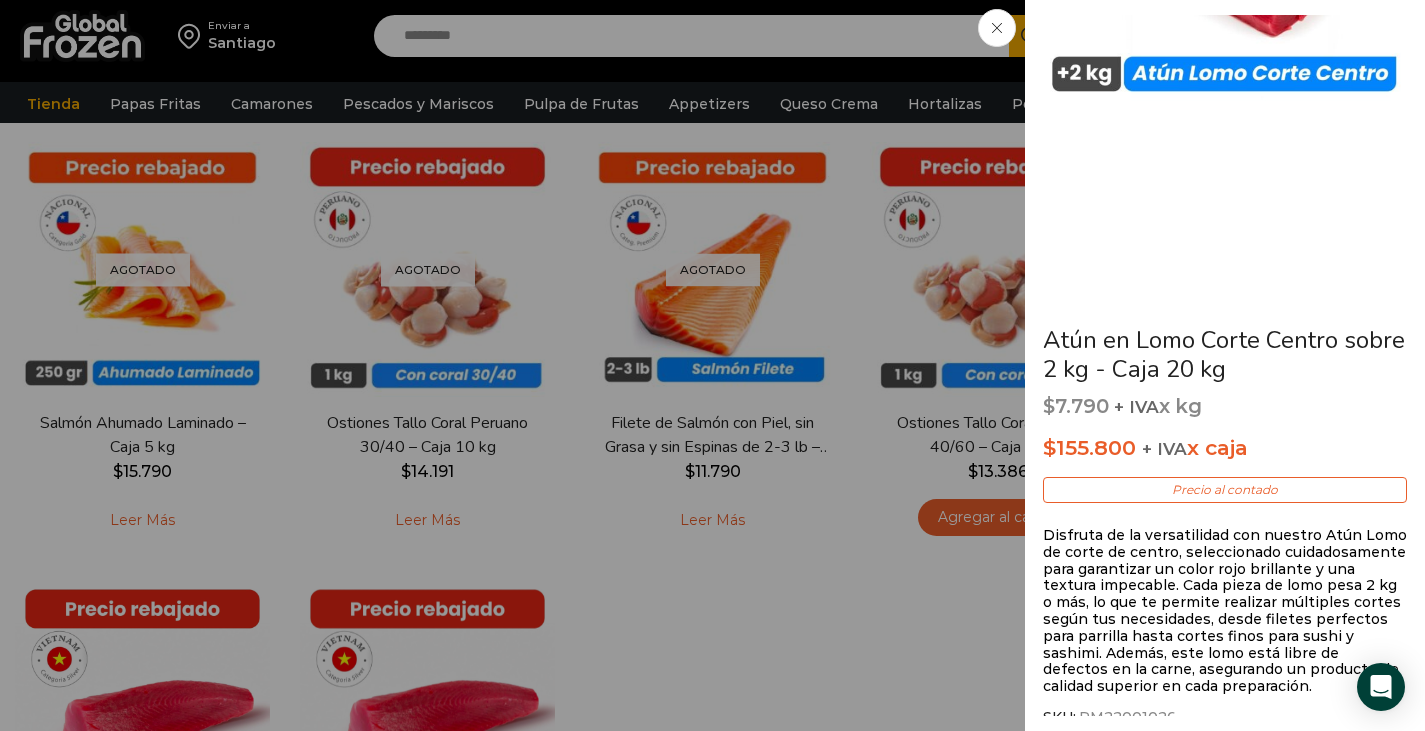 drag, startPoint x: 770, startPoint y: 646, endPoint x: 905, endPoint y: 589, distance: 146.5401 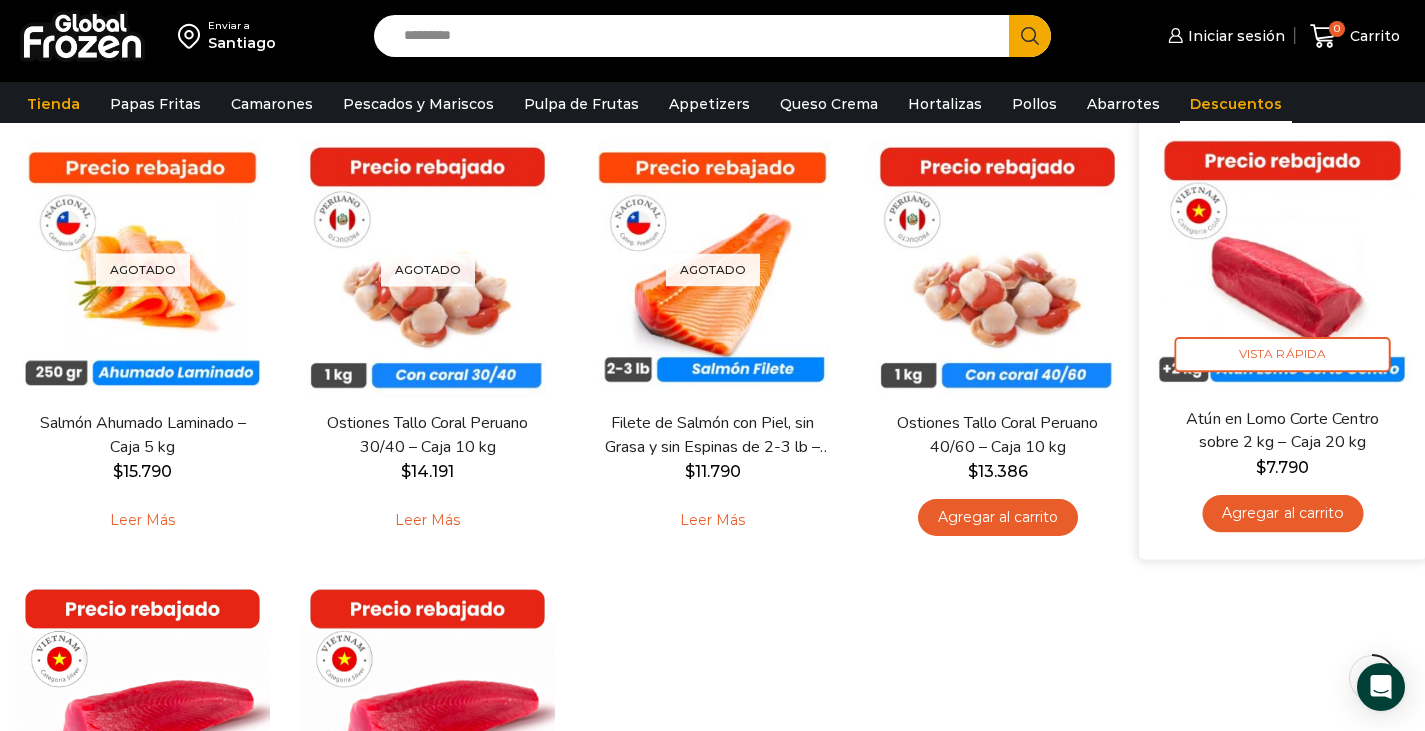 click at bounding box center (1282, 264) 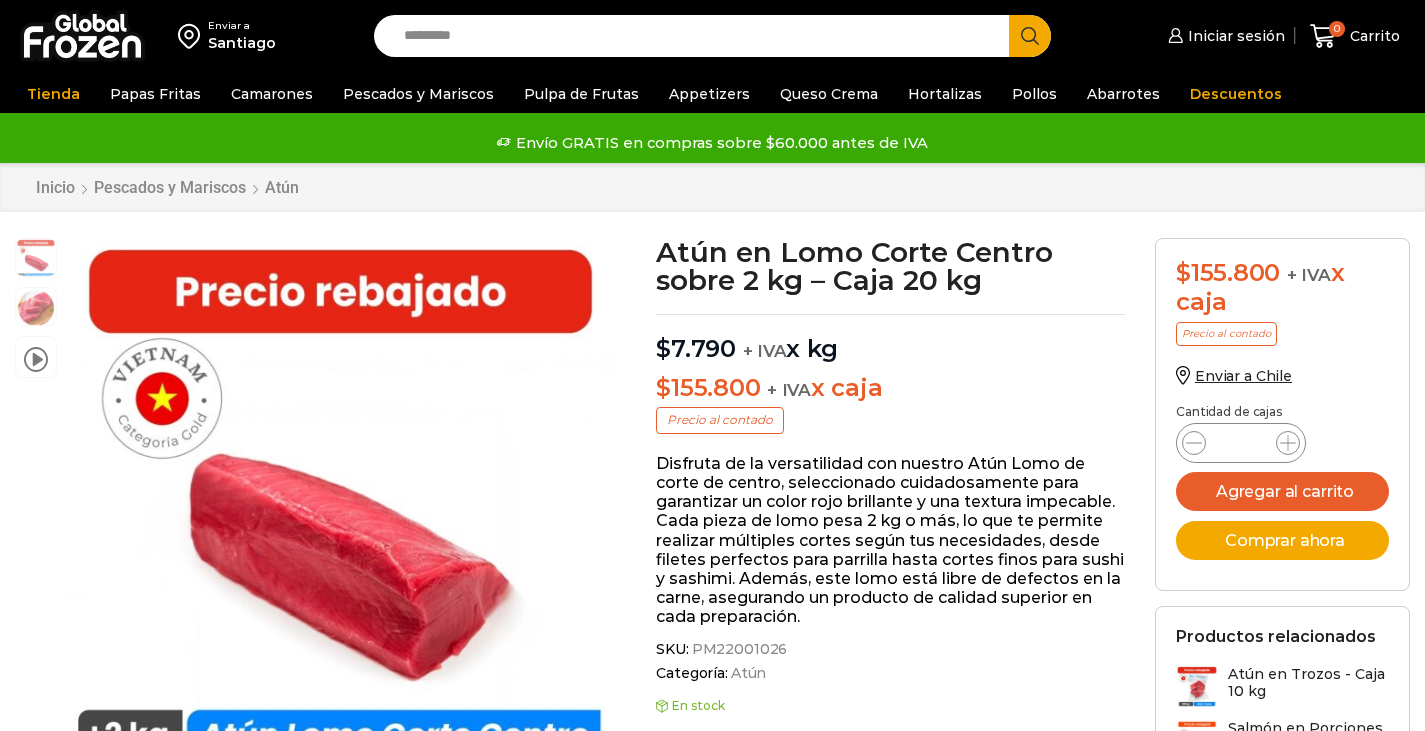 scroll, scrollTop: 1, scrollLeft: 0, axis: vertical 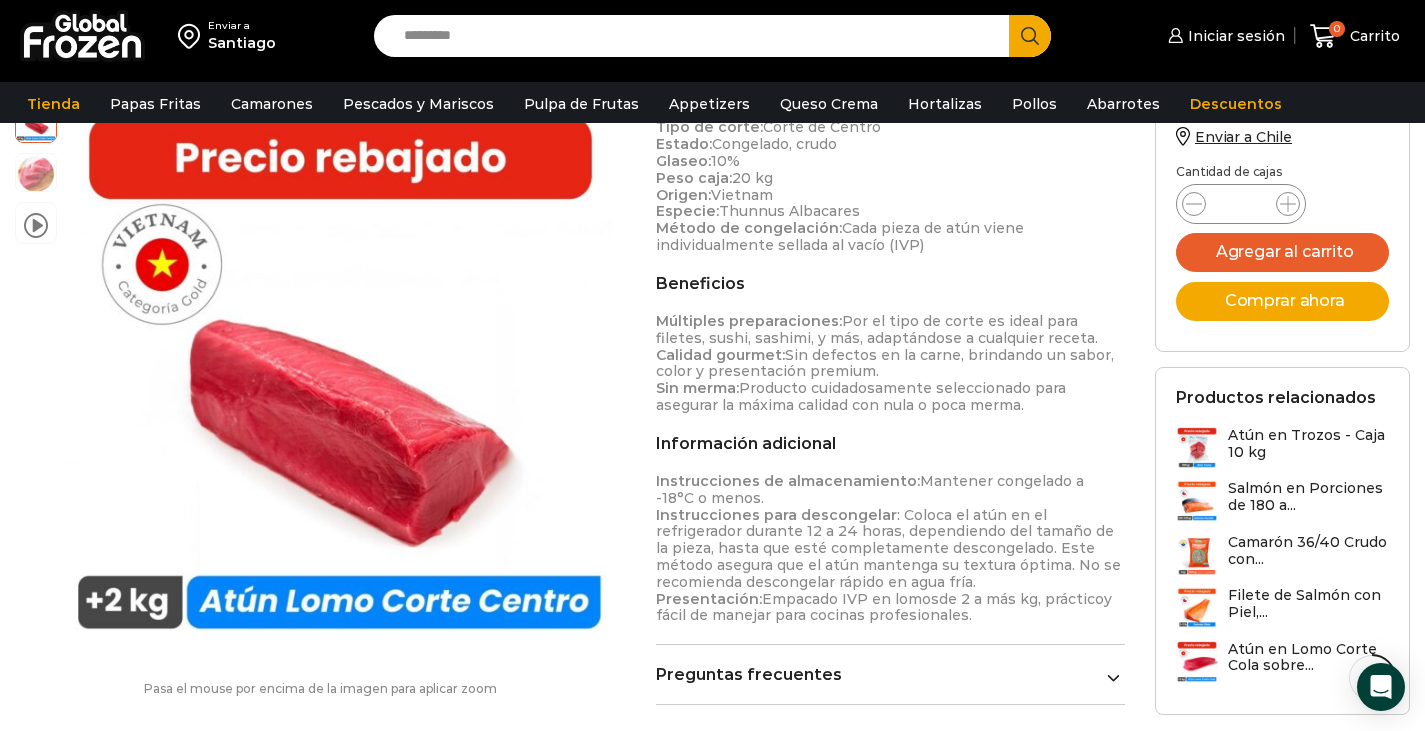 click on "Preguntas frecuentes" at bounding box center (890, 674) 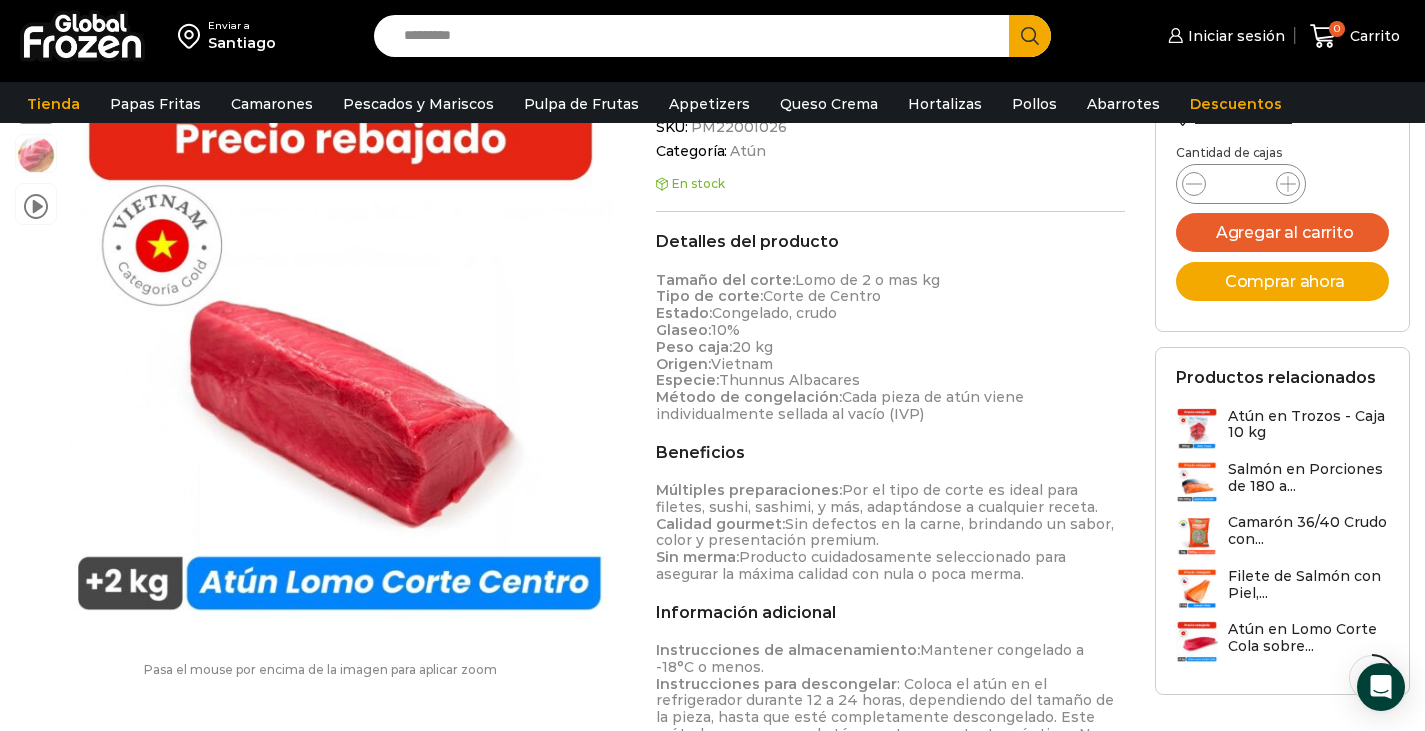 scroll, scrollTop: 501, scrollLeft: 0, axis: vertical 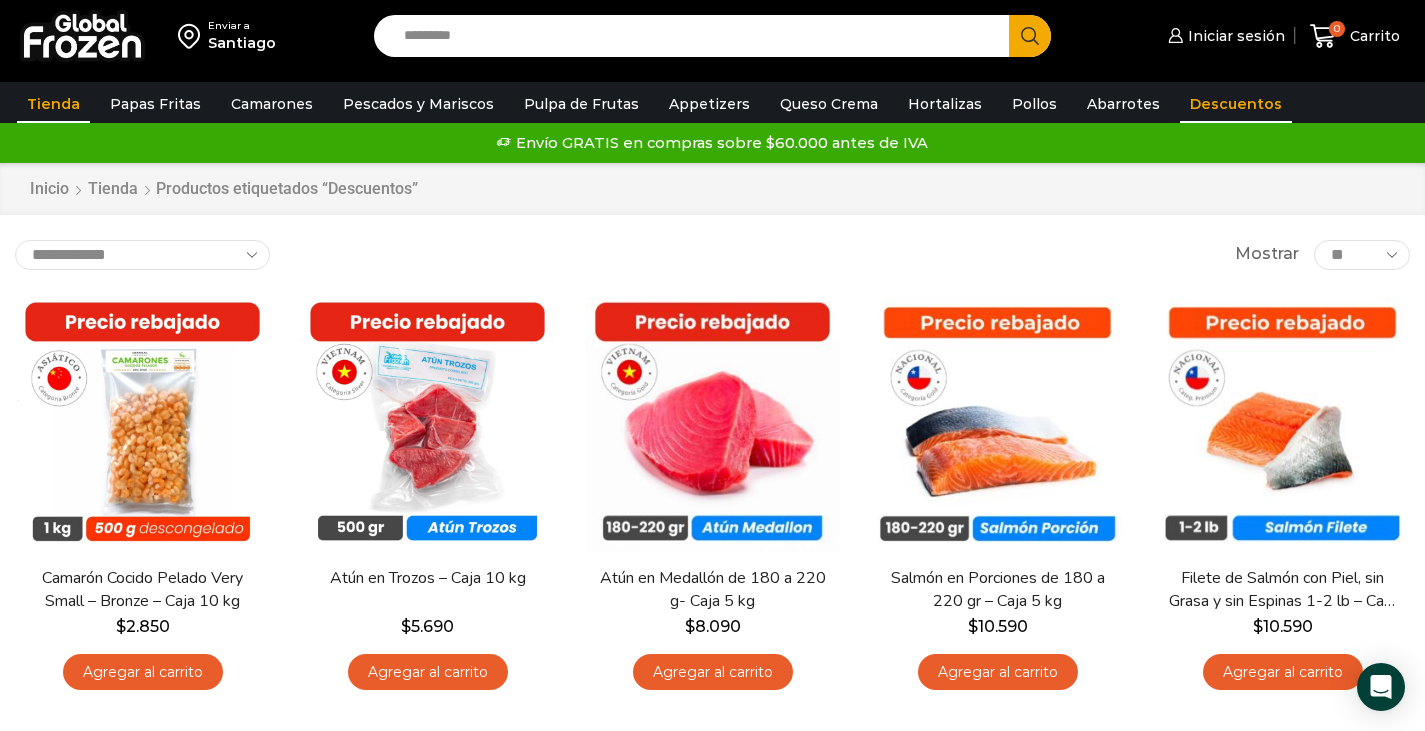 click on "Tienda" at bounding box center (53, 104) 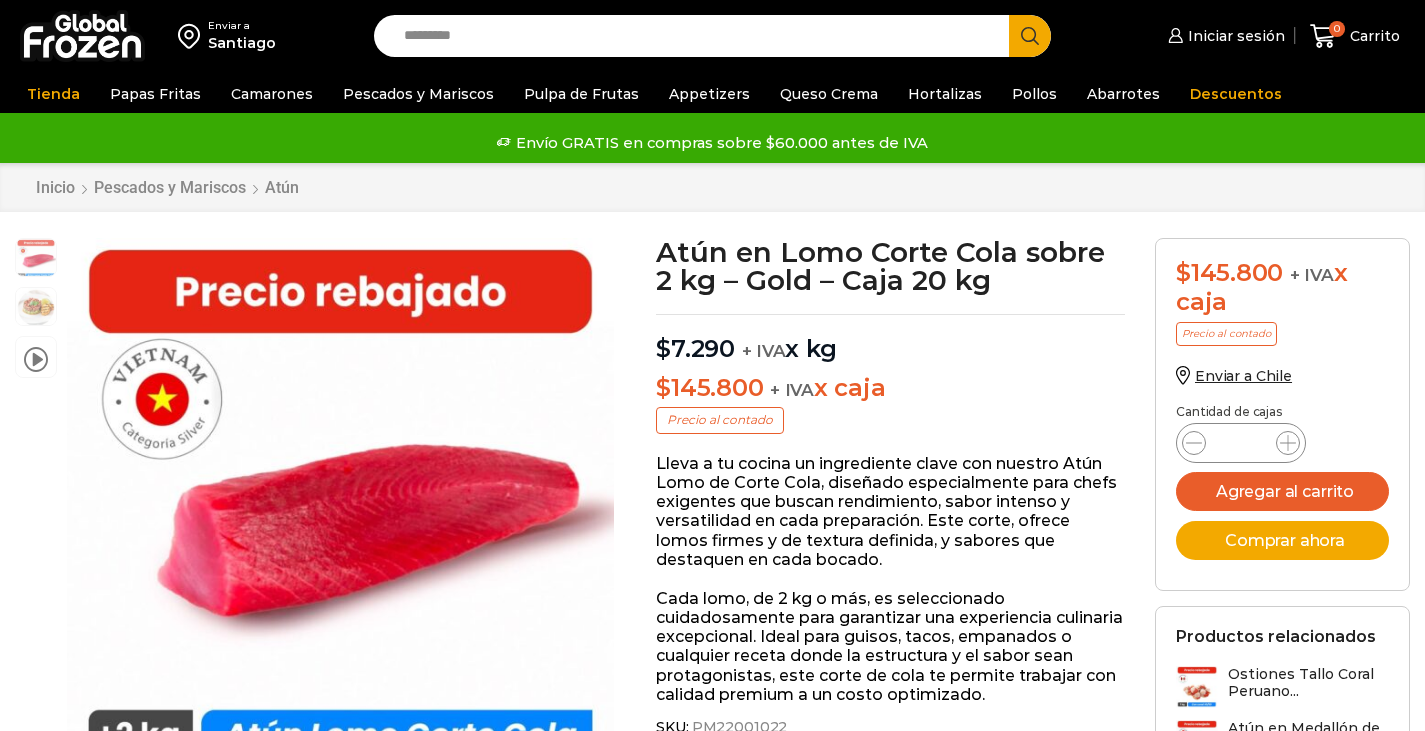 scroll, scrollTop: 1, scrollLeft: 0, axis: vertical 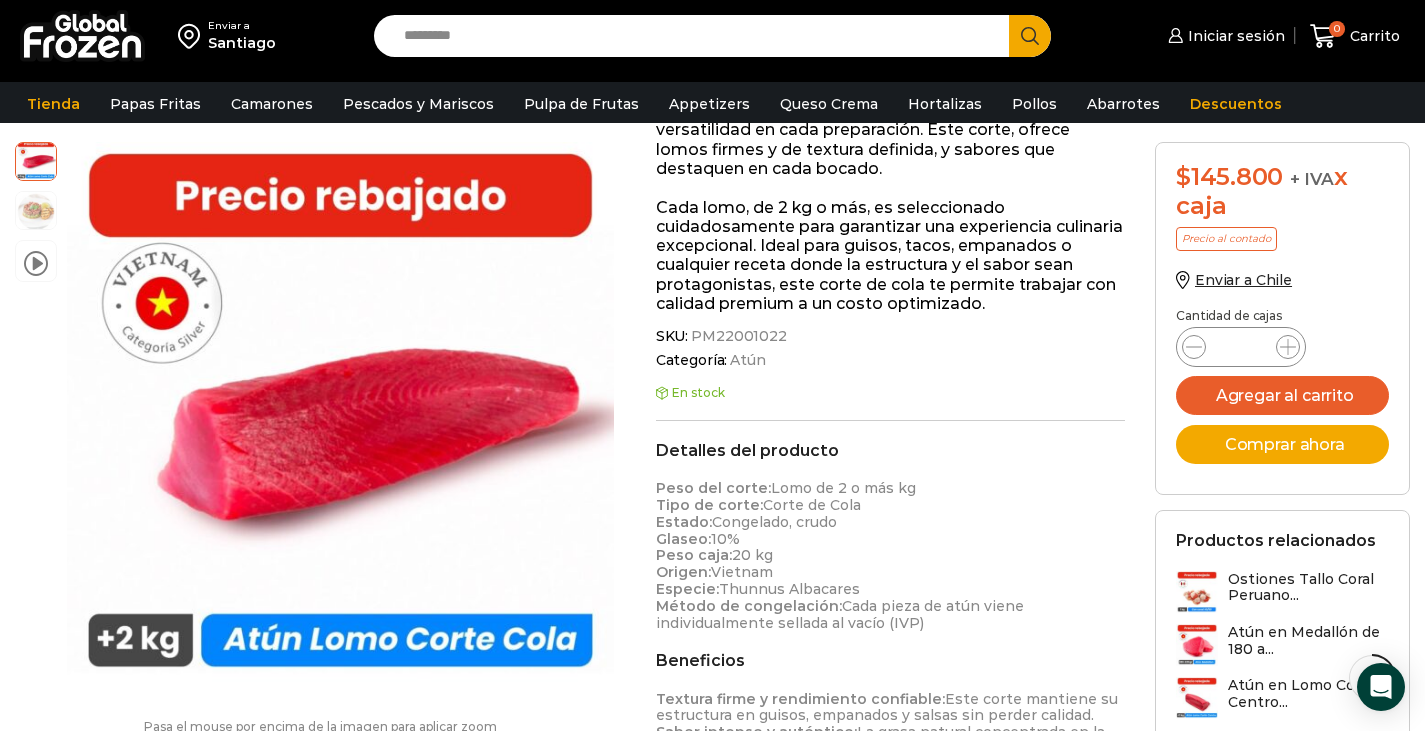 drag, startPoint x: 747, startPoint y: 535, endPoint x: 948, endPoint y: 448, distance: 219.02055 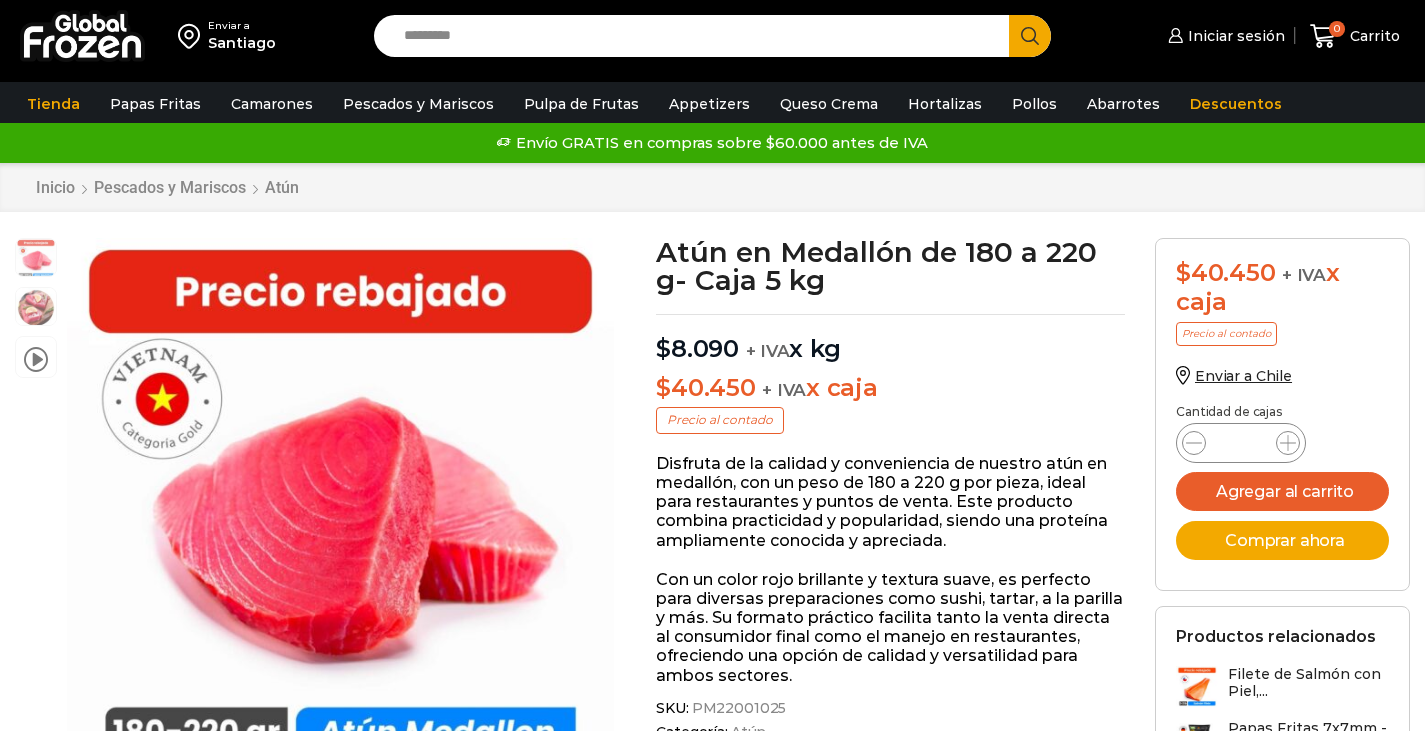 scroll, scrollTop: 0, scrollLeft: 0, axis: both 